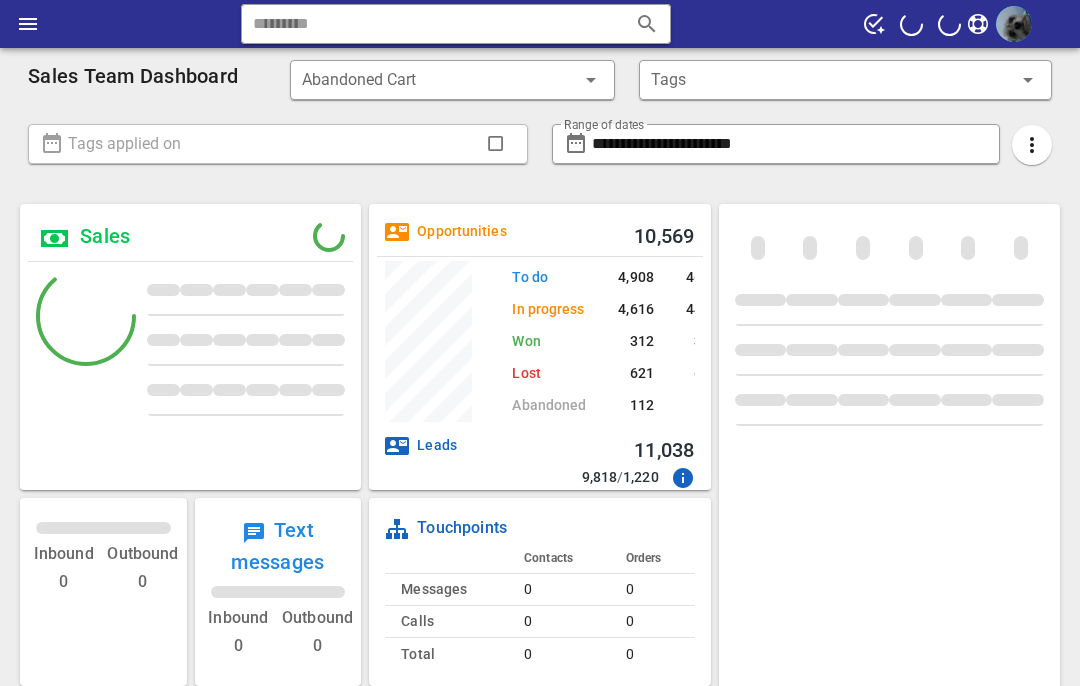 scroll, scrollTop: 82, scrollLeft: 0, axis: vertical 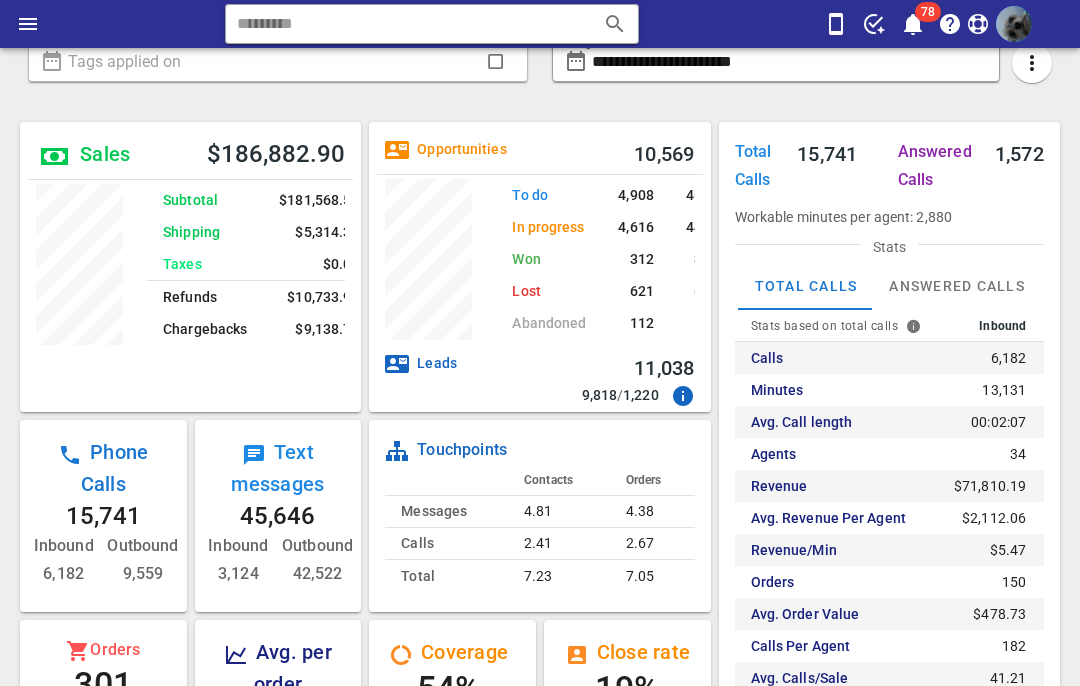click at bounding box center [836, 24] 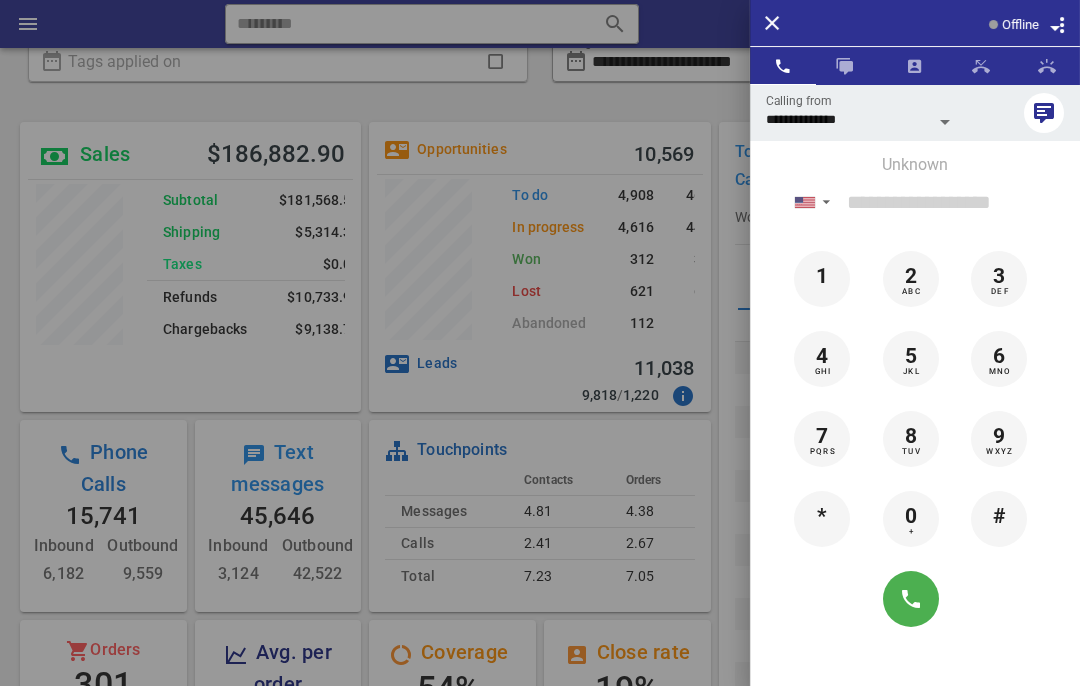 click at bounding box center [1044, 113] 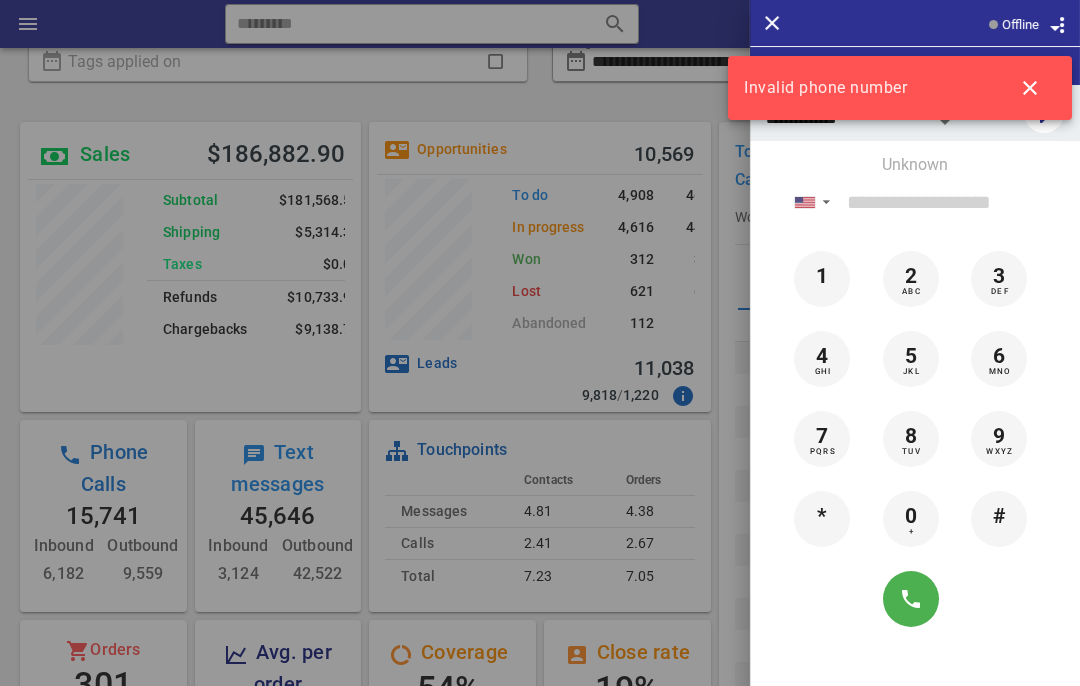 click at bounding box center [1030, 88] 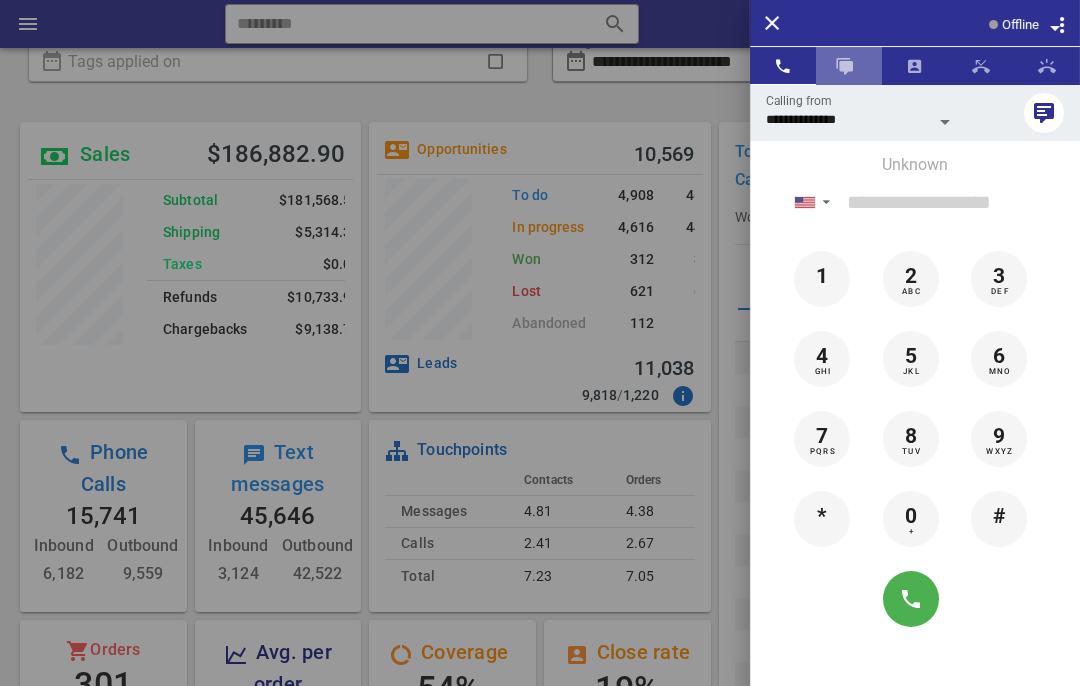 click at bounding box center (849, 66) 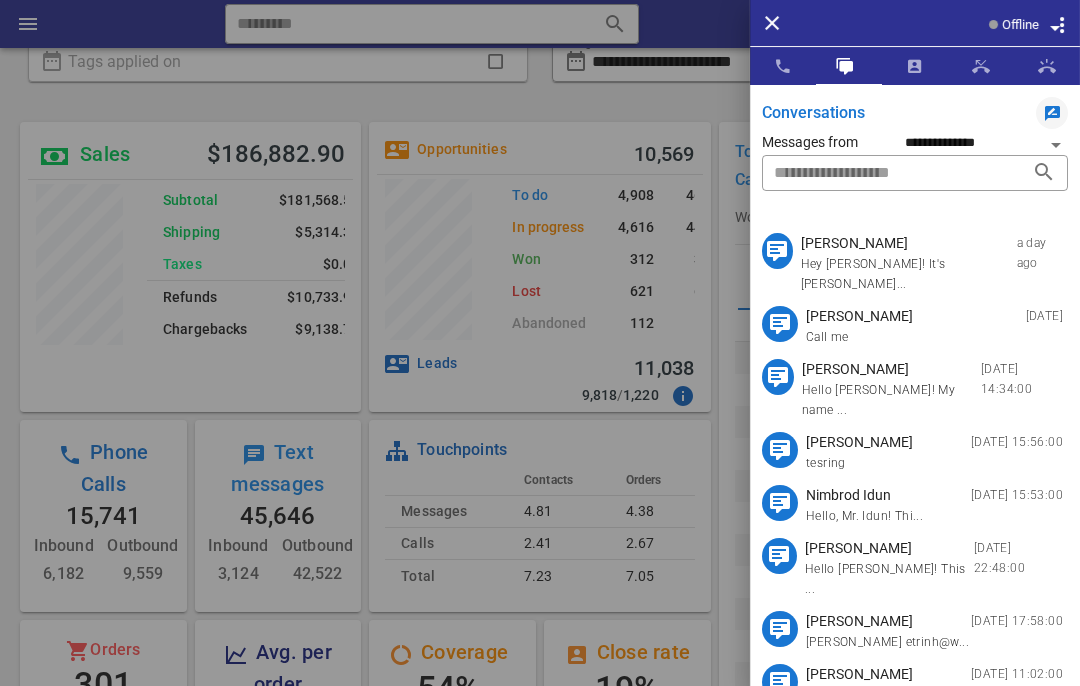 scroll, scrollTop: 0, scrollLeft: 0, axis: both 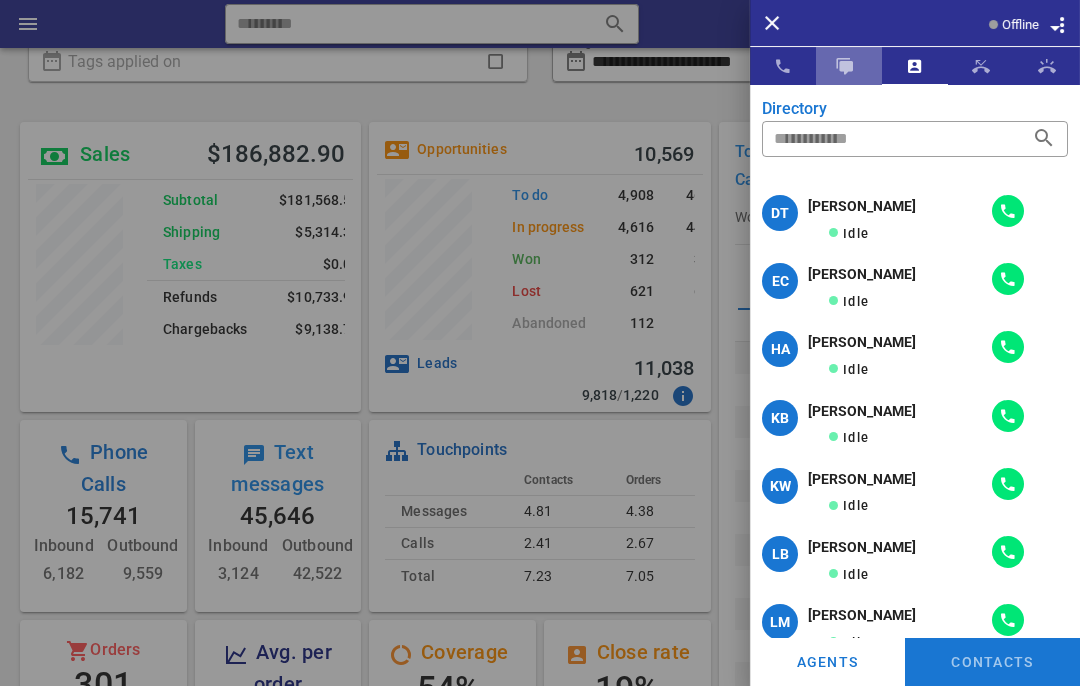 click at bounding box center [845, 66] 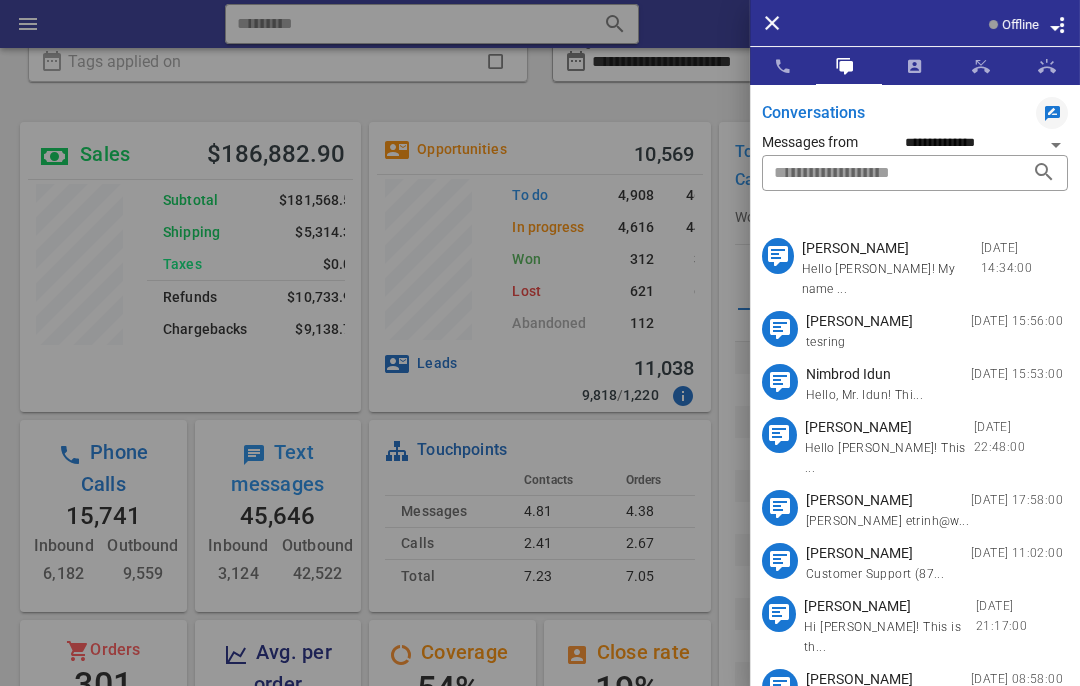 scroll, scrollTop: 122, scrollLeft: 0, axis: vertical 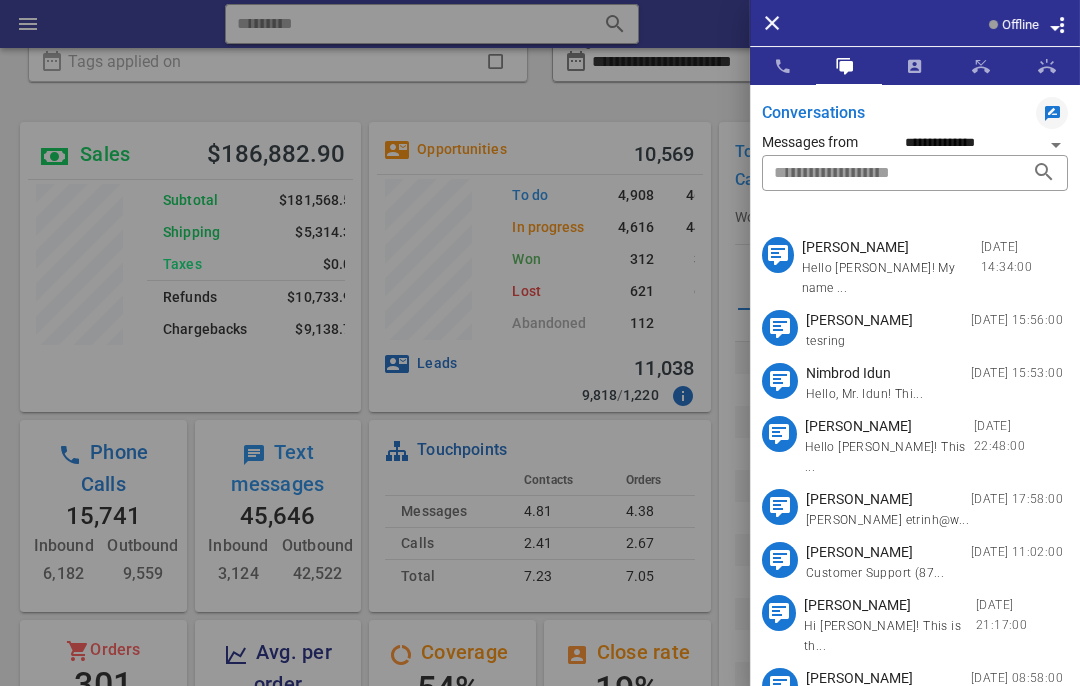click at bounding box center [540, 343] 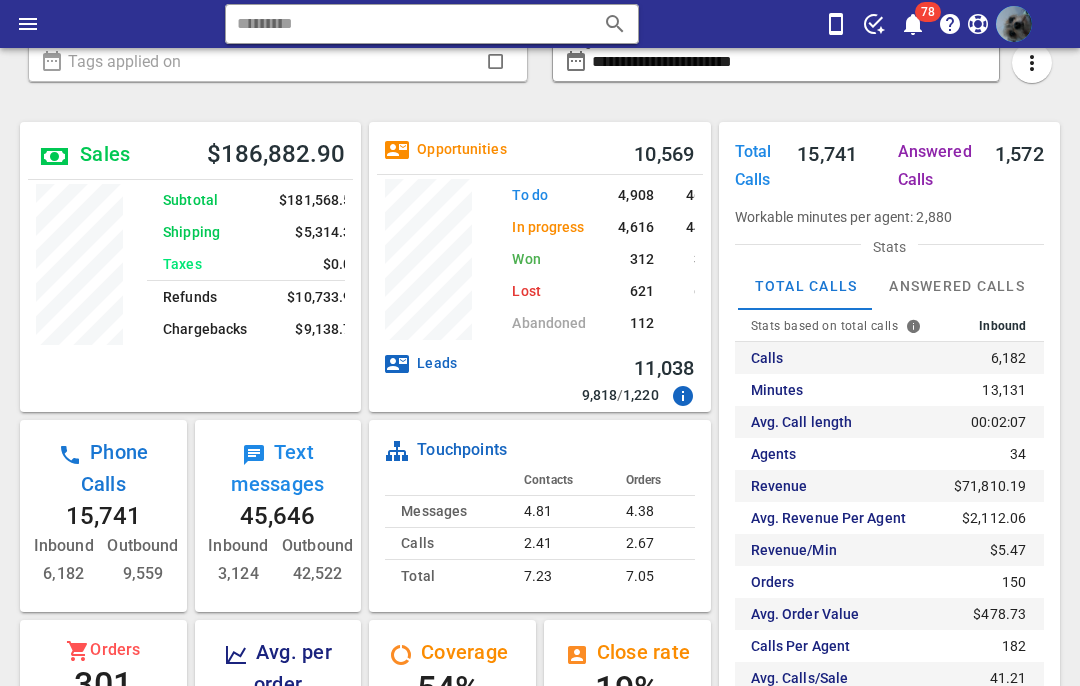 click at bounding box center (403, 24) 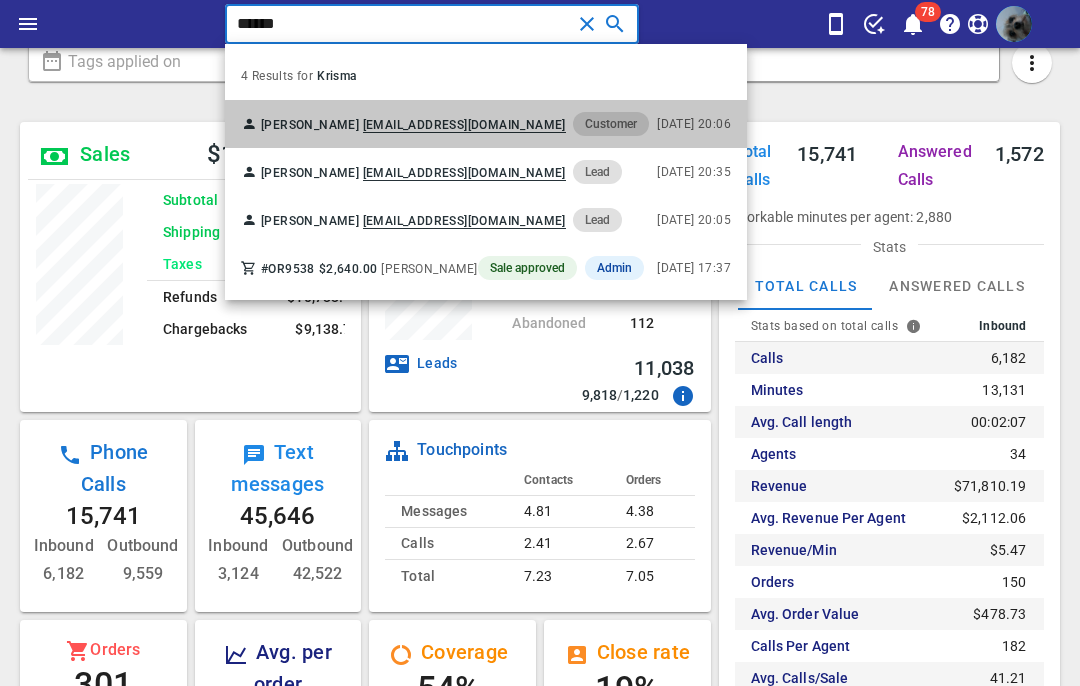 type on "******" 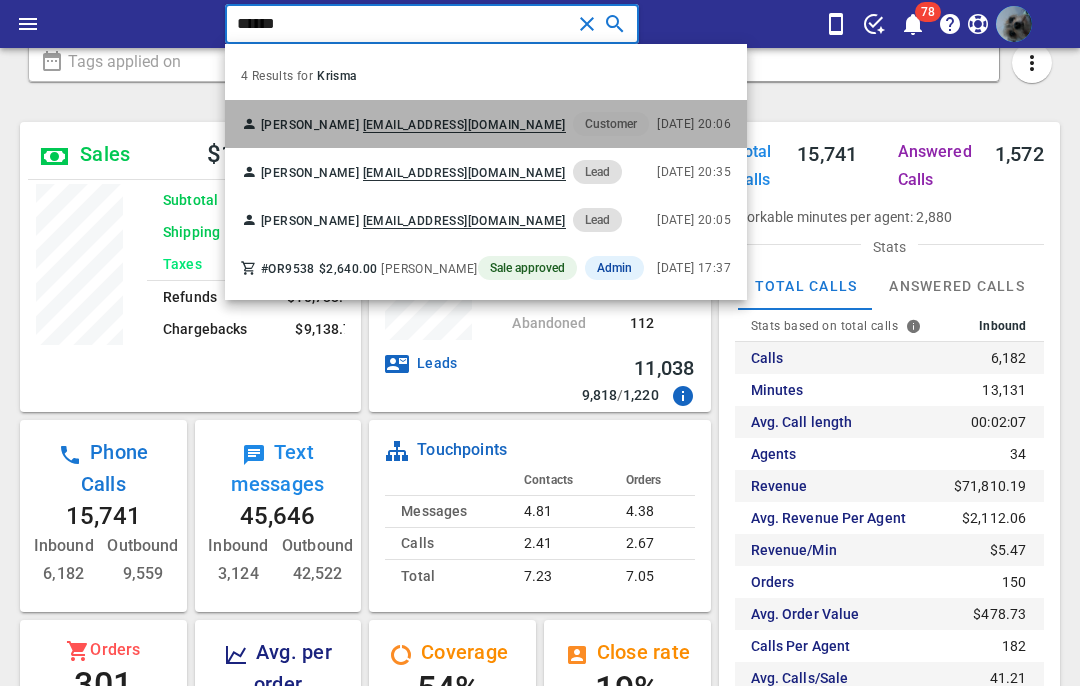 click on "[PERSON_NAME]    [EMAIL_ADDRESS][DOMAIN_NAME]    Customer" at bounding box center (445, 124) 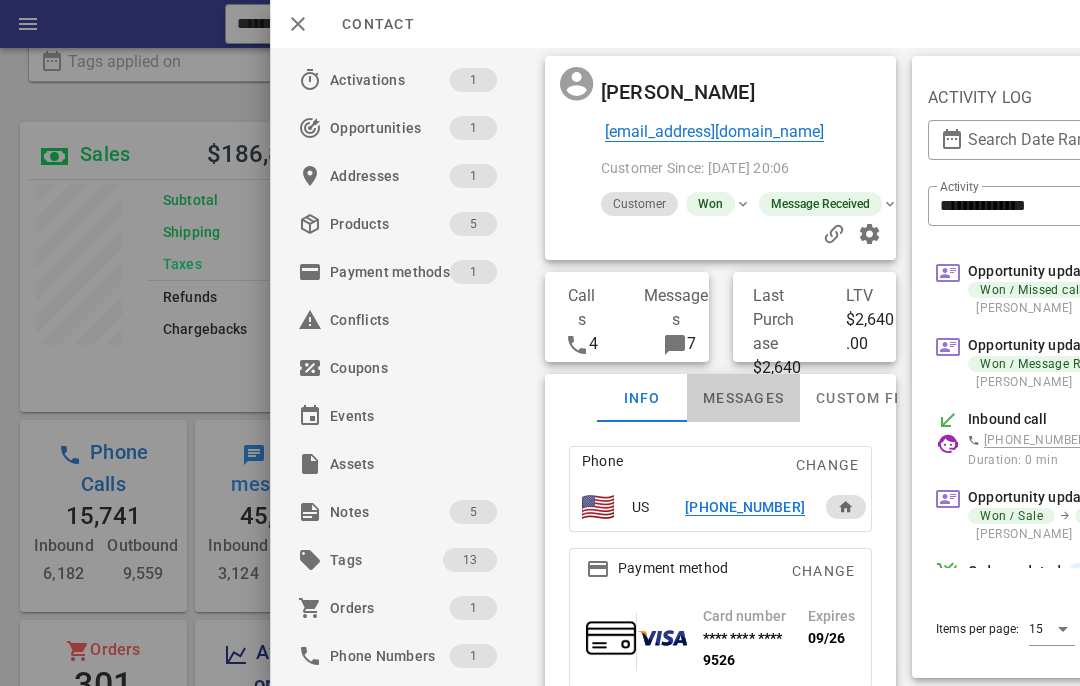 click on "Messages" at bounding box center (743, 398) 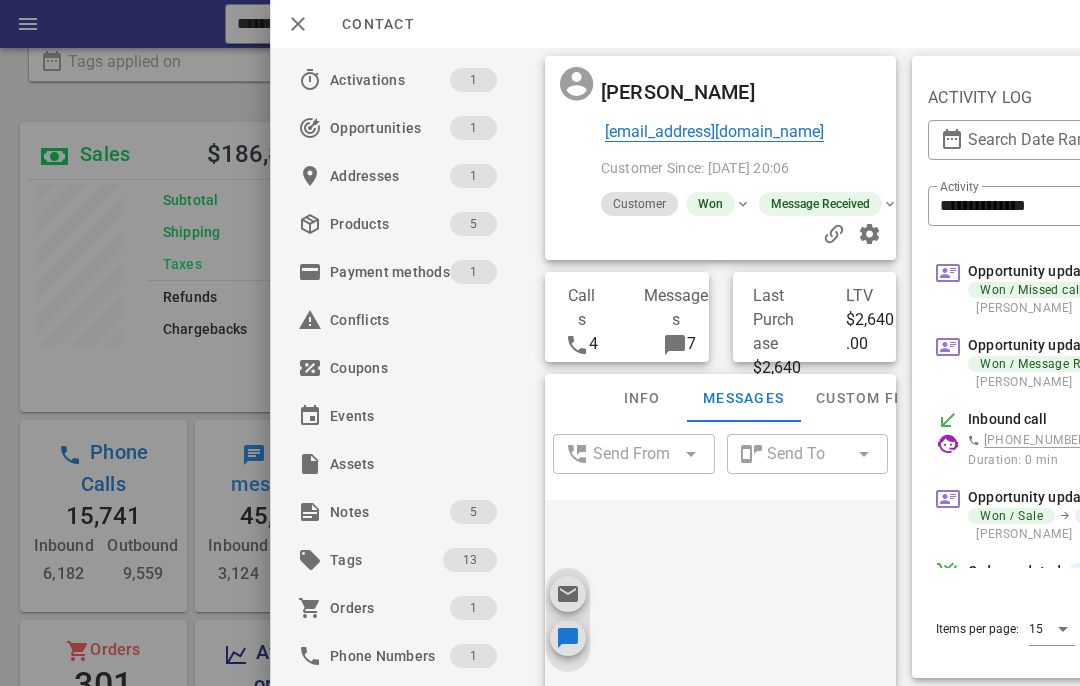 scroll, scrollTop: 1134, scrollLeft: 0, axis: vertical 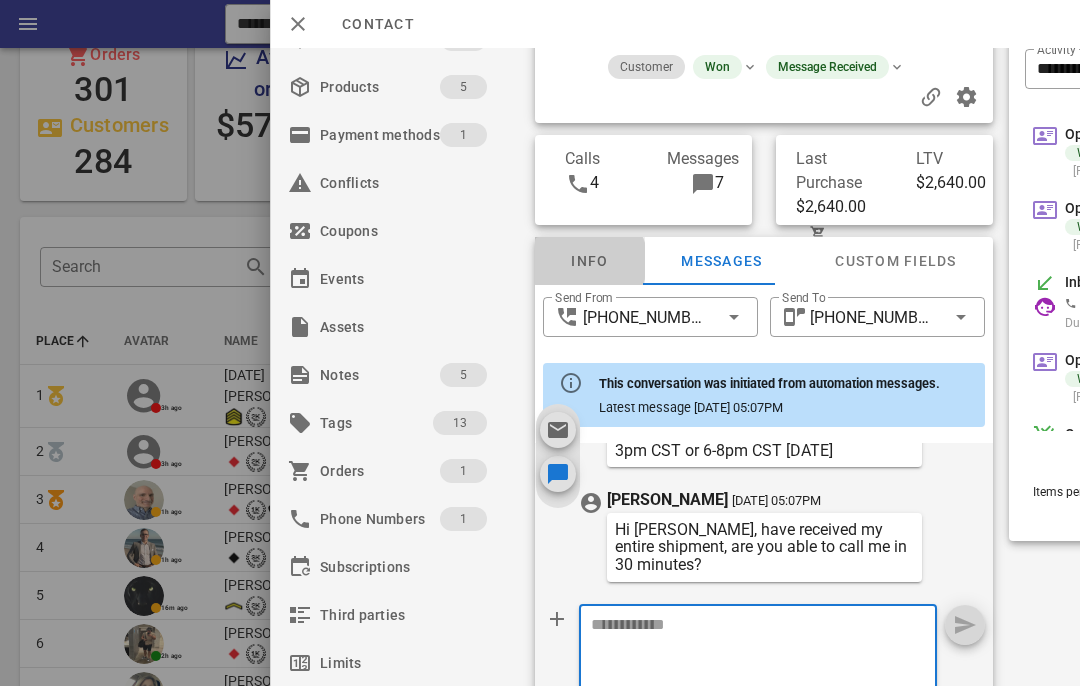 click on "Info" at bounding box center (590, 261) 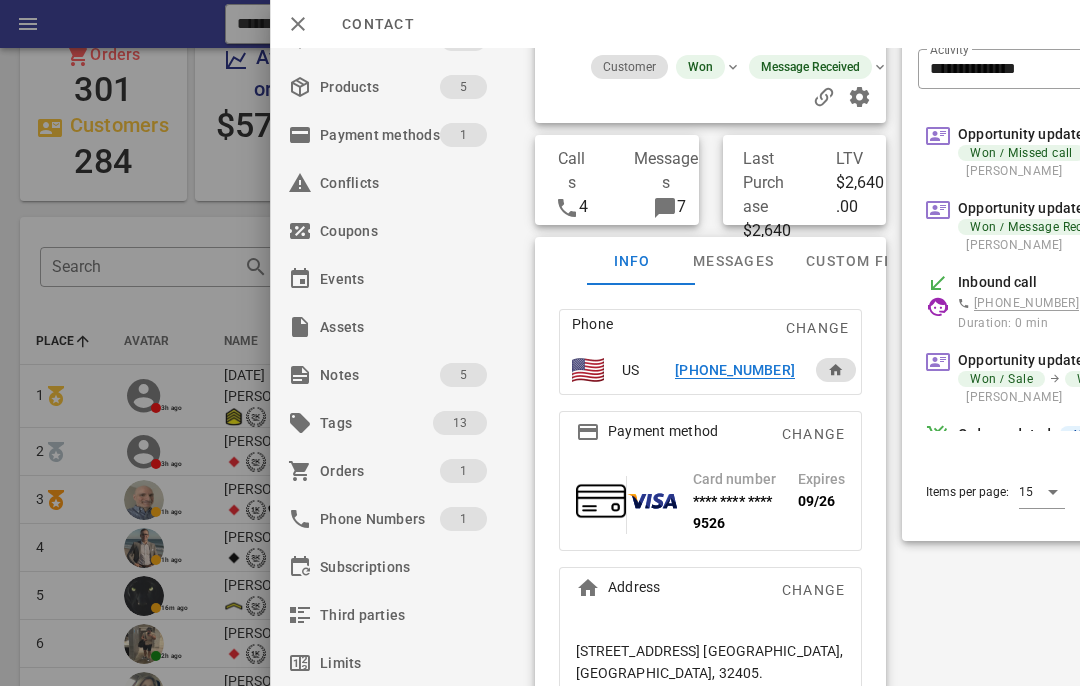 scroll, scrollTop: 110, scrollLeft: 10, axis: both 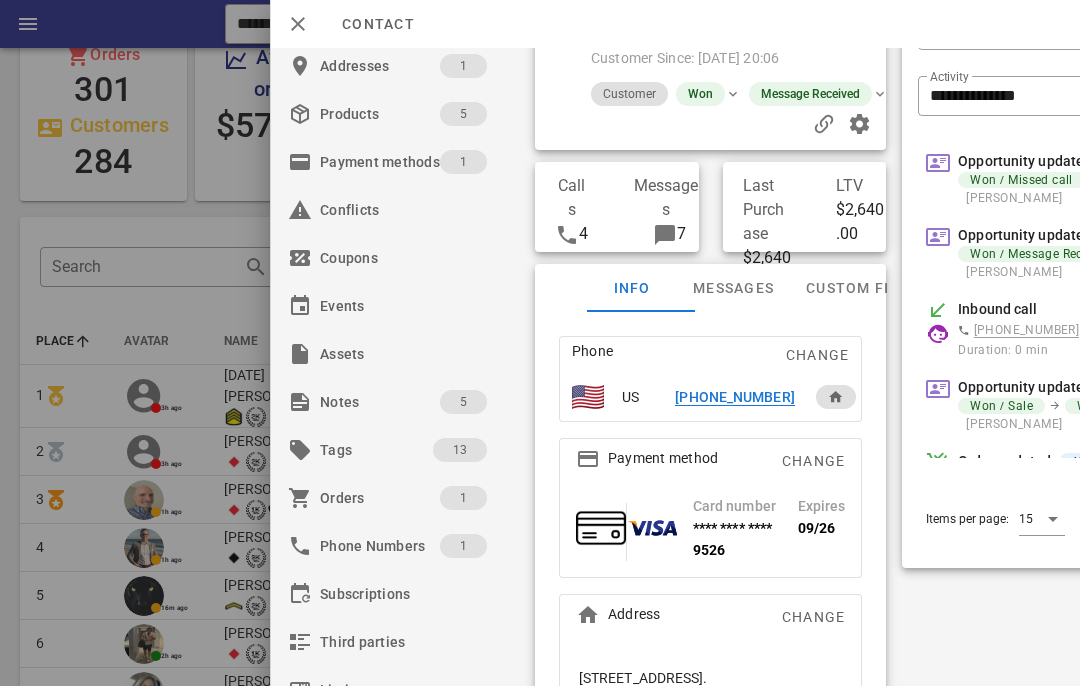 click on "[PHONE_NUMBER]" at bounding box center (733, 397) 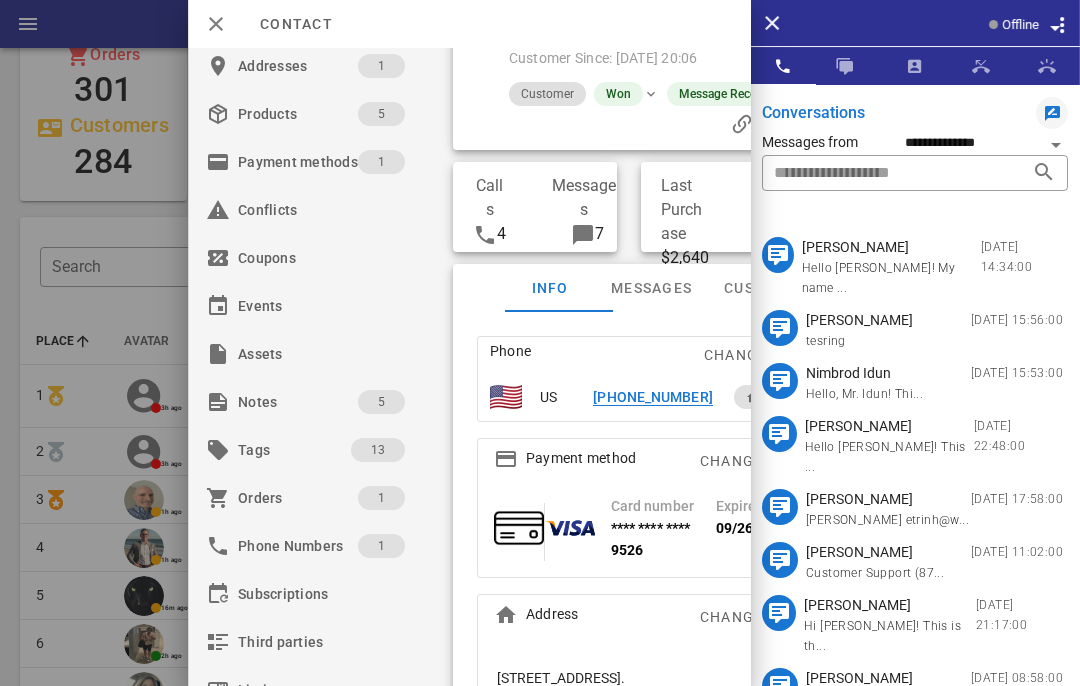 type on "**********" 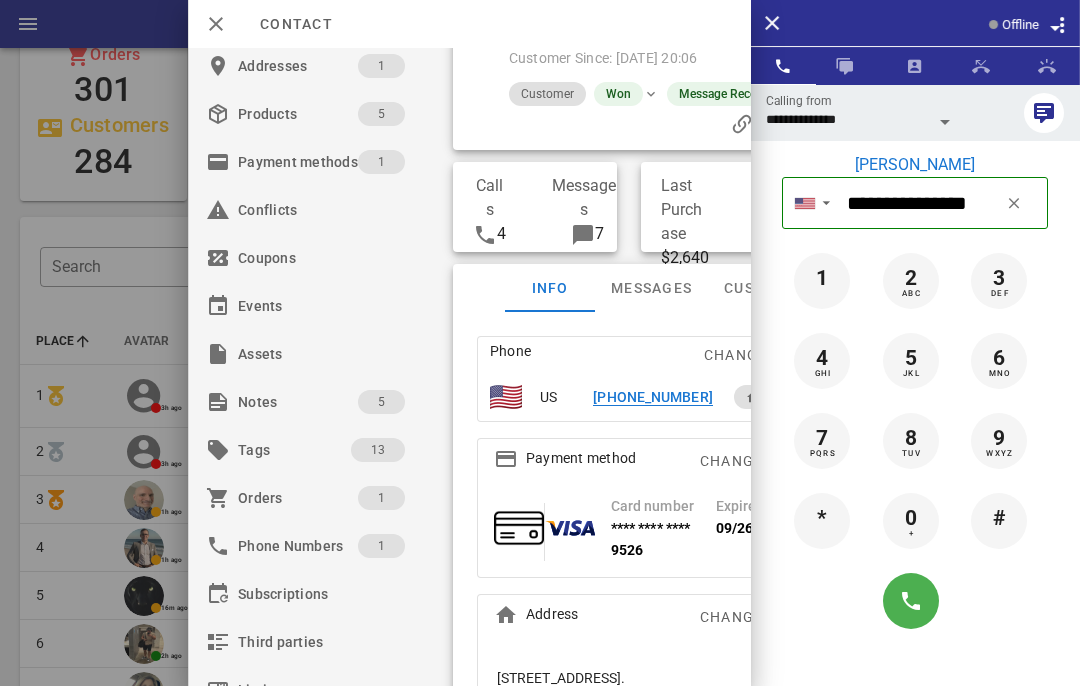 click at bounding box center (945, 122) 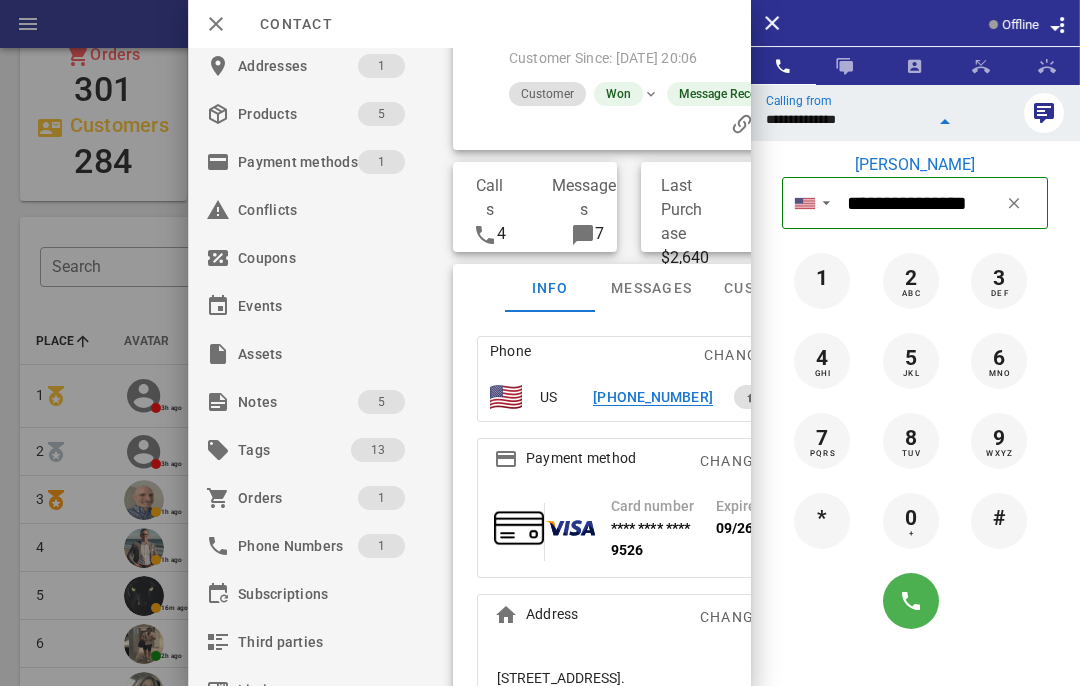 scroll, scrollTop: 676, scrollLeft: 0, axis: vertical 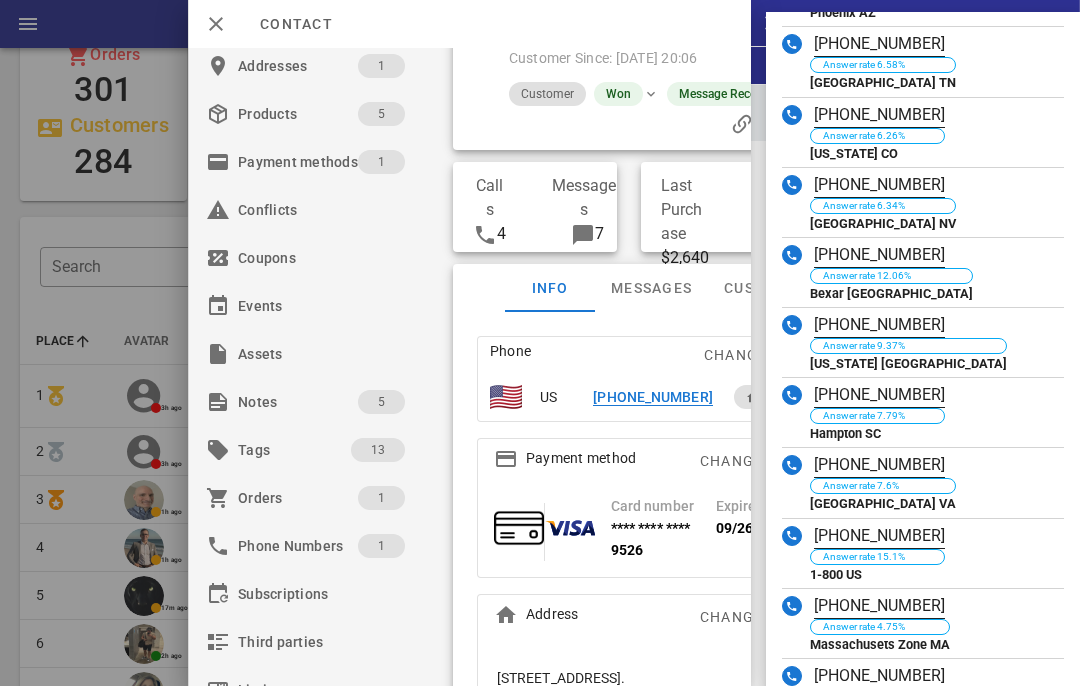click on "Answer rate 15.1%" at bounding box center [864, 557] 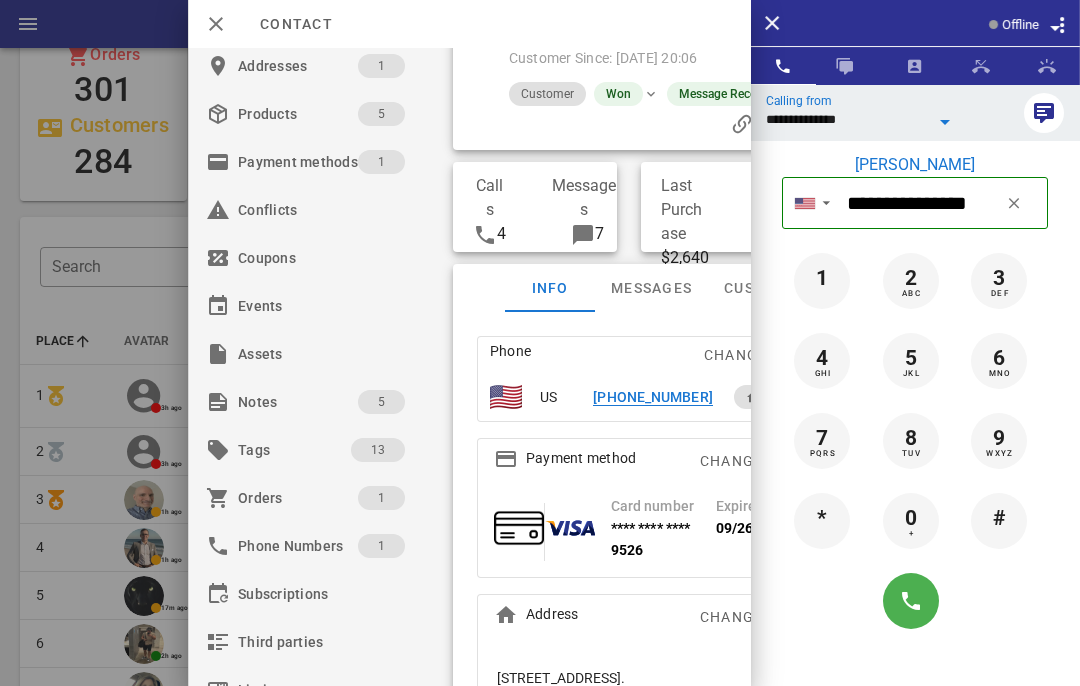 click at bounding box center [911, 601] 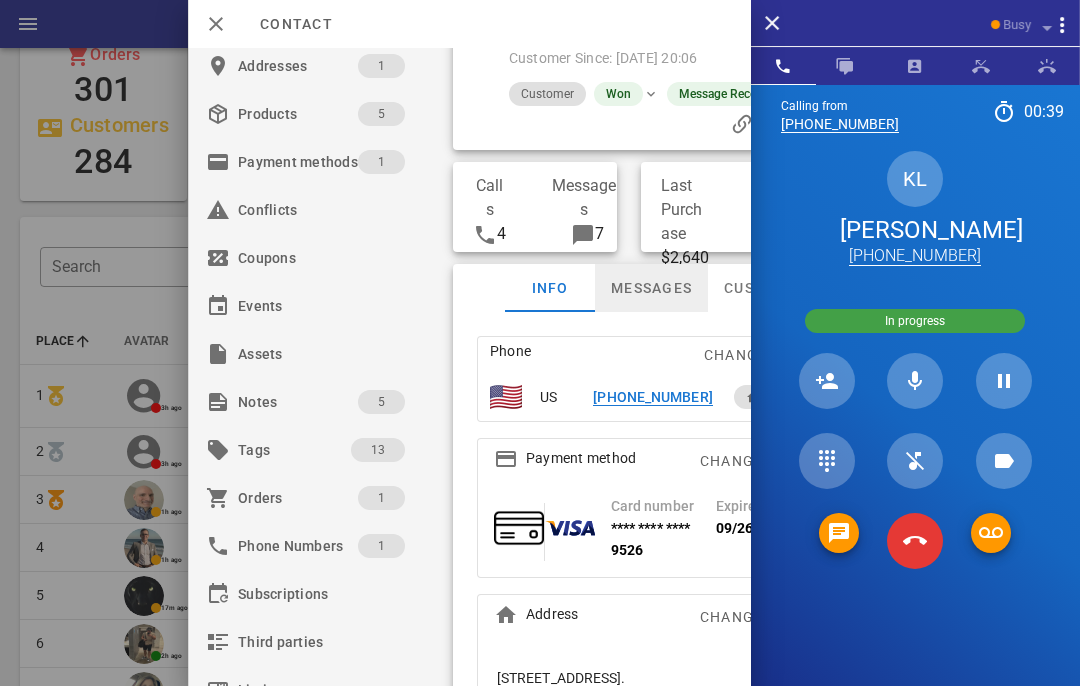 click on "Messages" at bounding box center (650, 288) 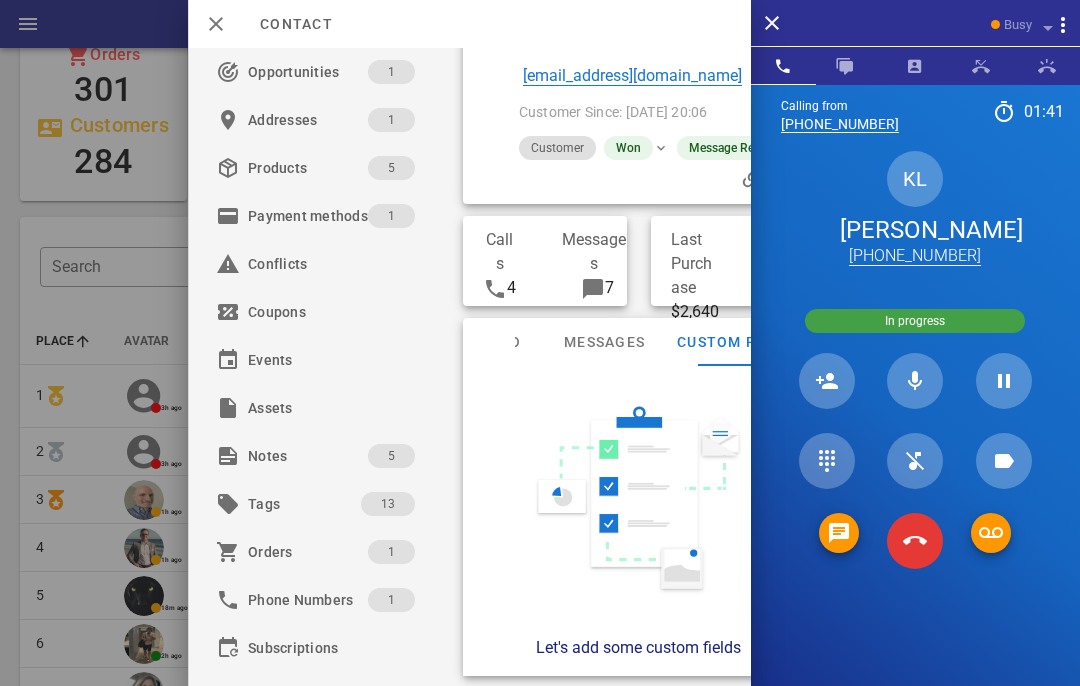 scroll, scrollTop: 56, scrollLeft: 0, axis: vertical 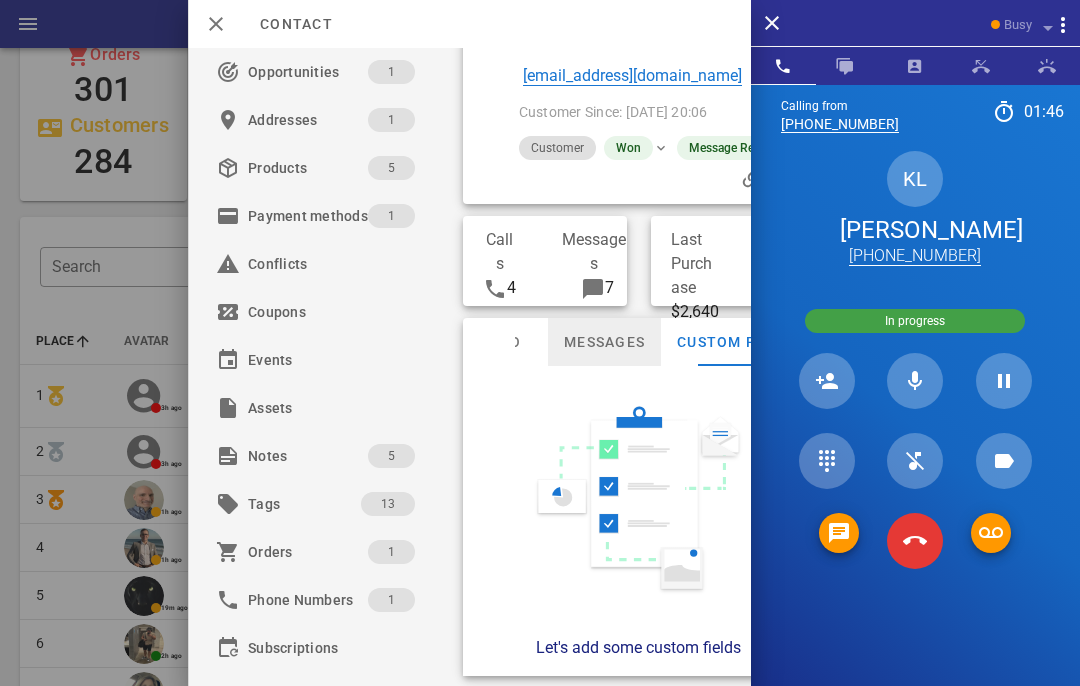click on "Messages" at bounding box center [603, 342] 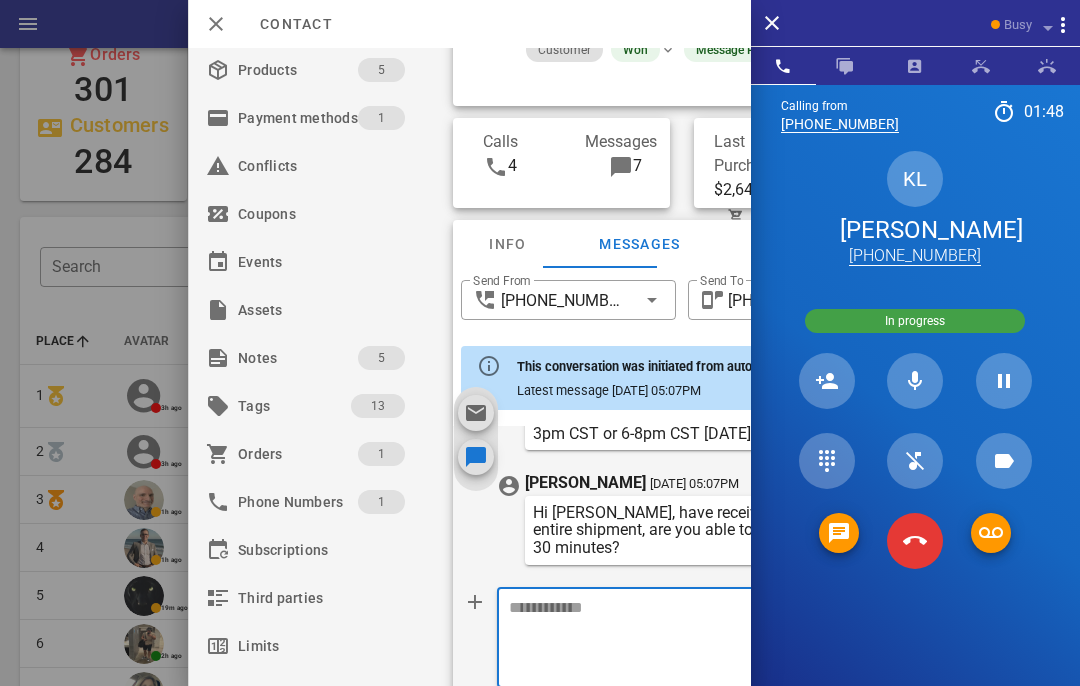 scroll, scrollTop: 153, scrollLeft: 11, axis: both 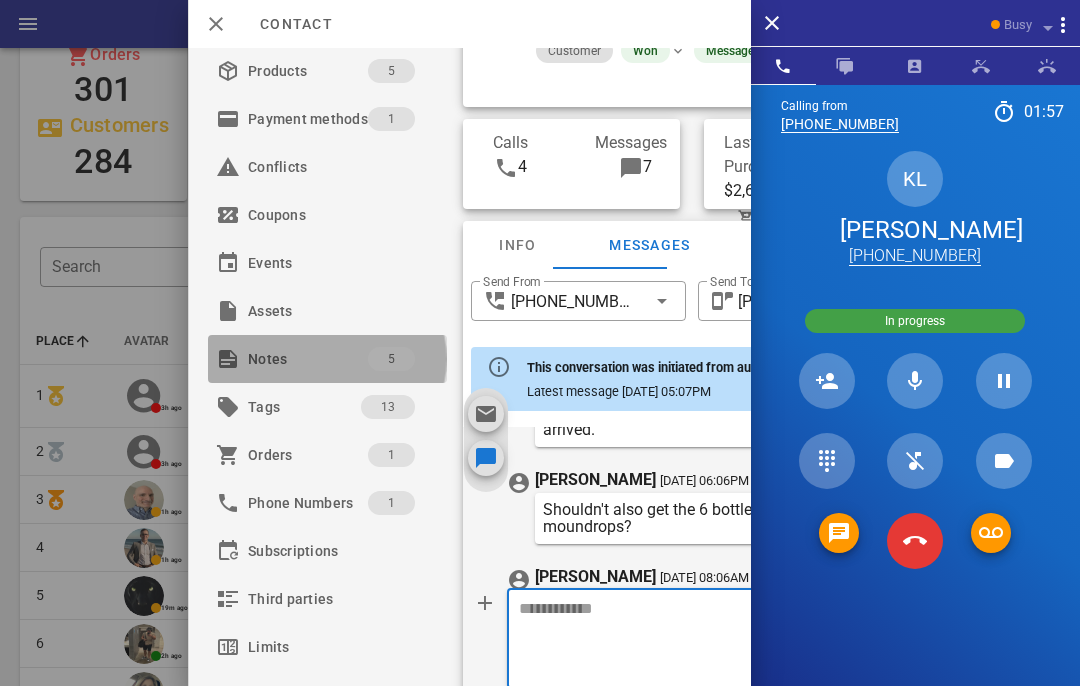 click on "Notes" at bounding box center [308, 359] 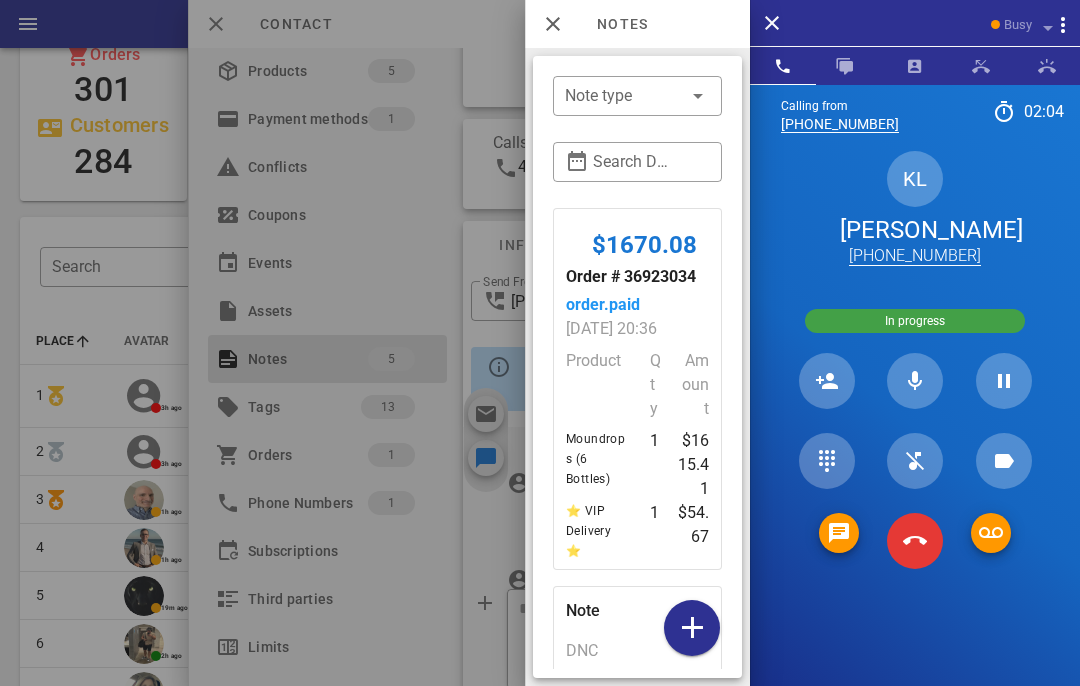 scroll, scrollTop: 0, scrollLeft: 0, axis: both 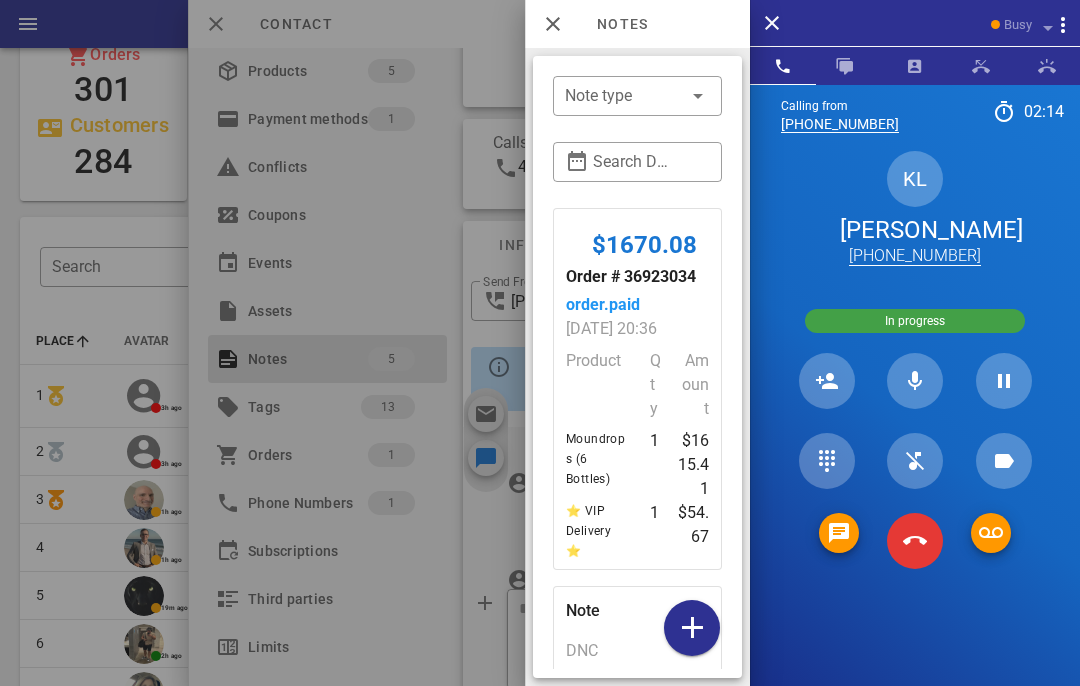 click at bounding box center (553, 24) 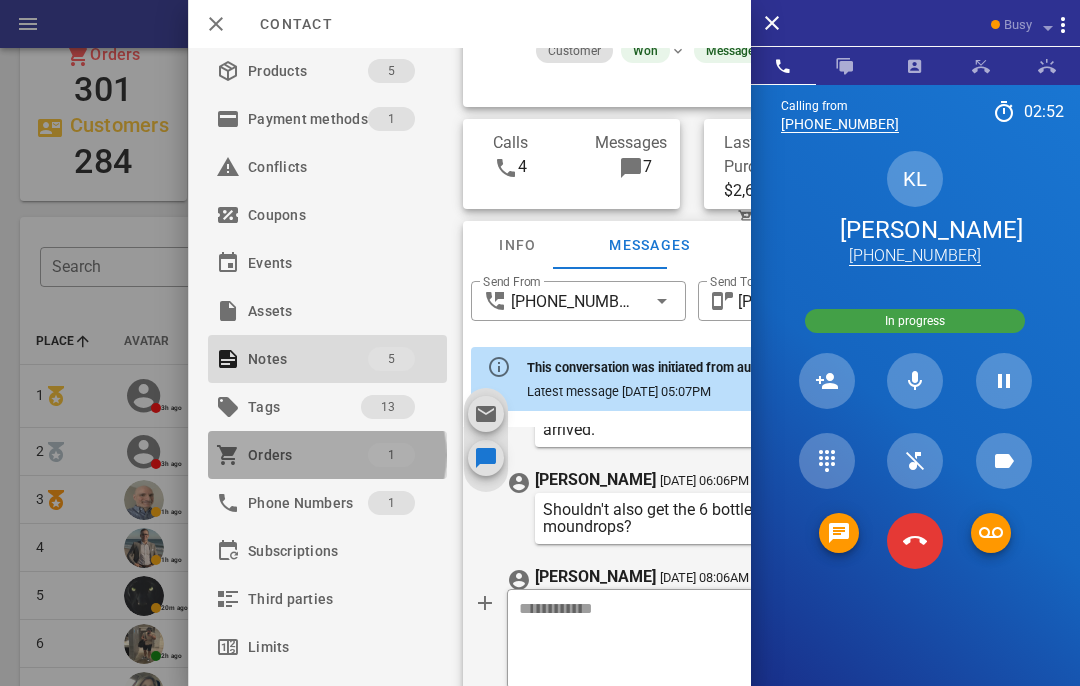 click on "Orders" at bounding box center [308, 455] 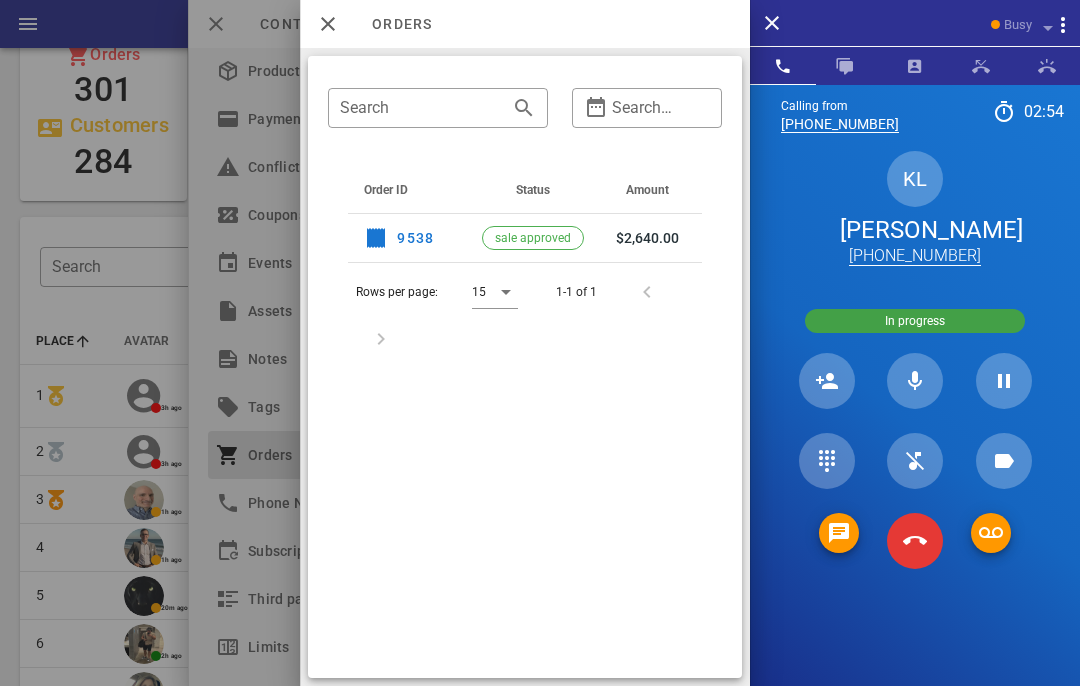 click on "9538" at bounding box center (399, 238) 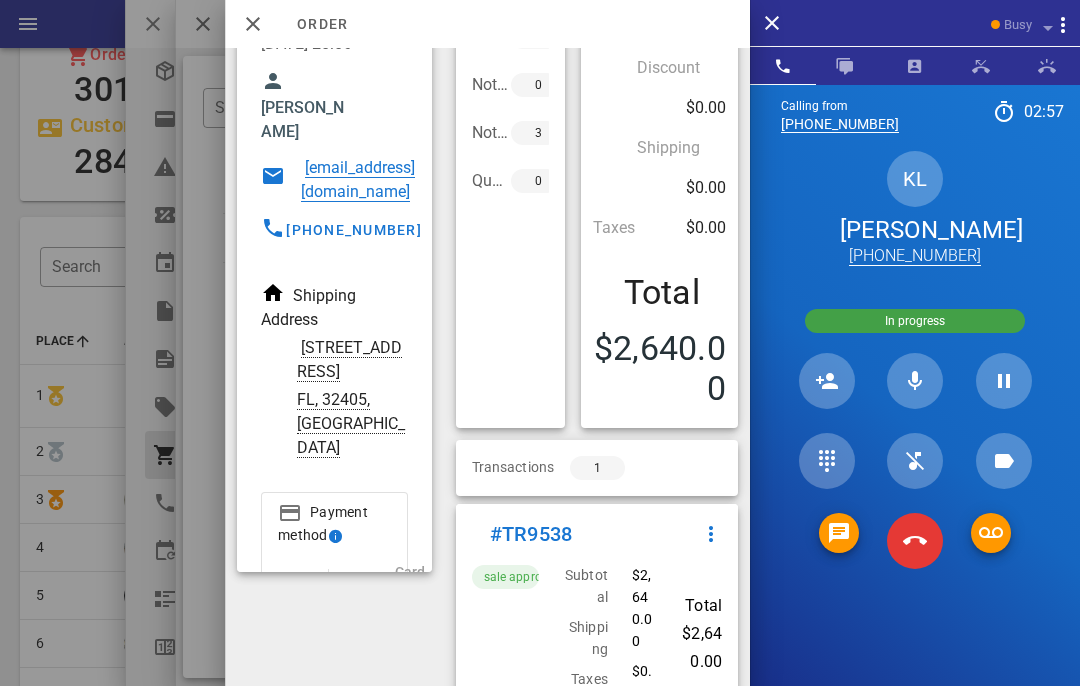 scroll, scrollTop: 104, scrollLeft: 0, axis: vertical 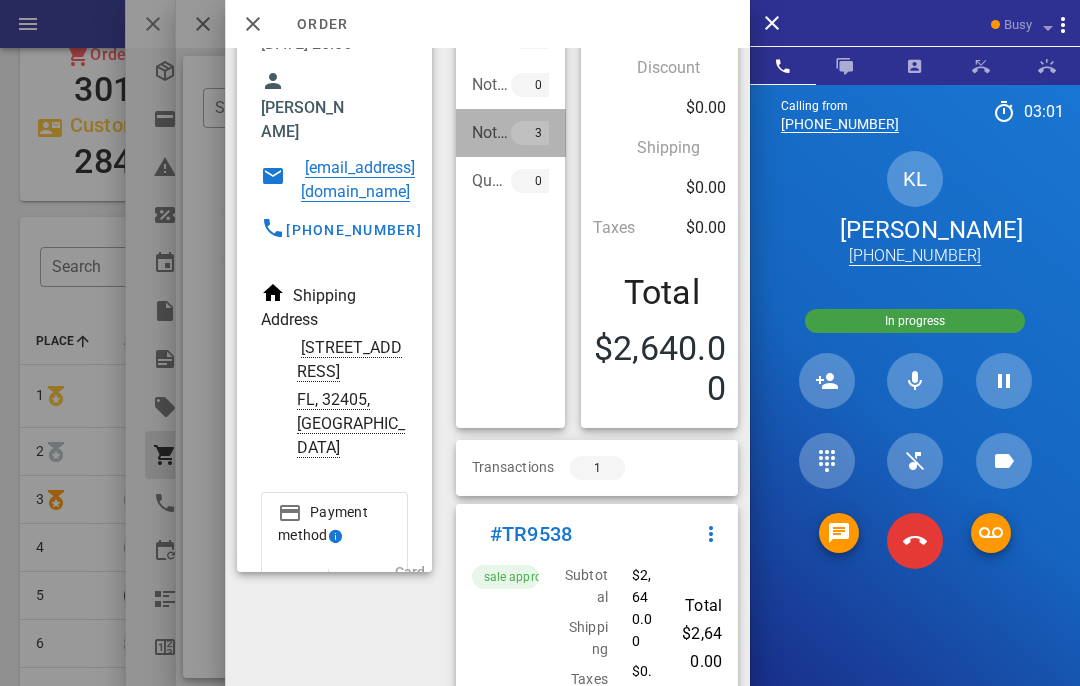 click on "3" at bounding box center [535, 133] 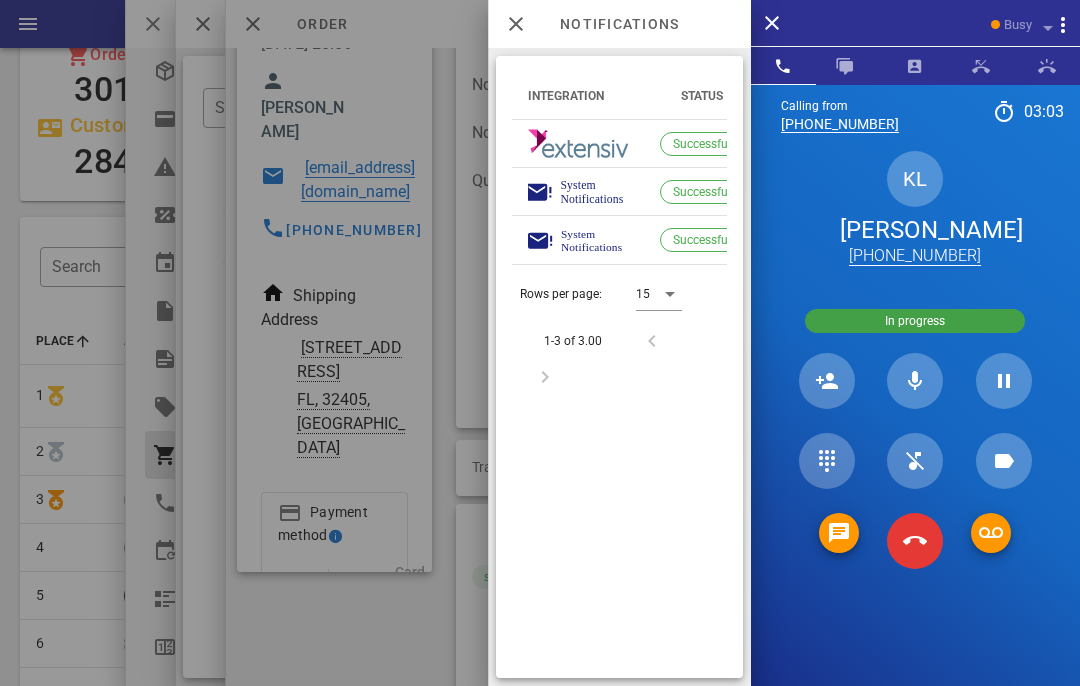 scroll, scrollTop: 674, scrollLeft: 0, axis: vertical 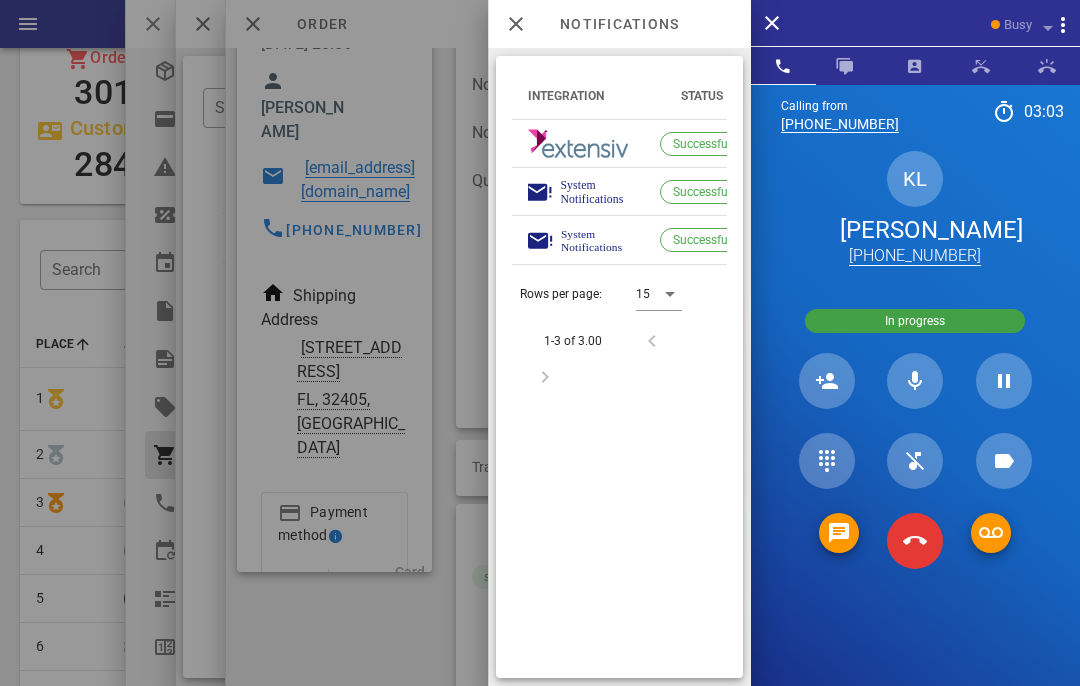click at bounding box center (516, 24) 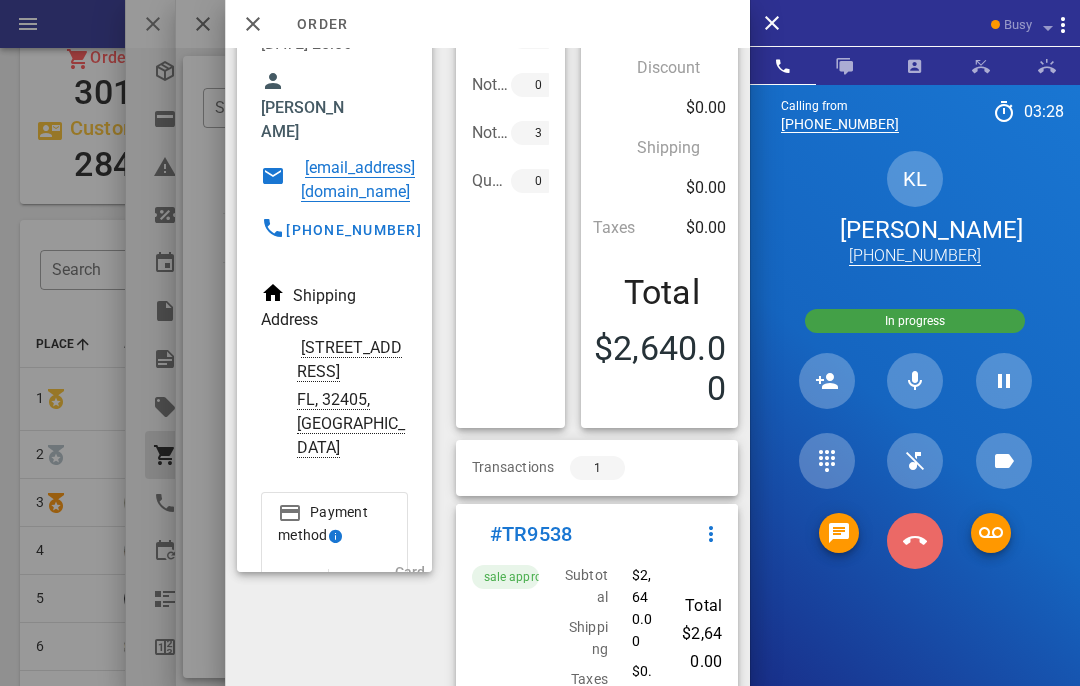 click at bounding box center (915, 541) 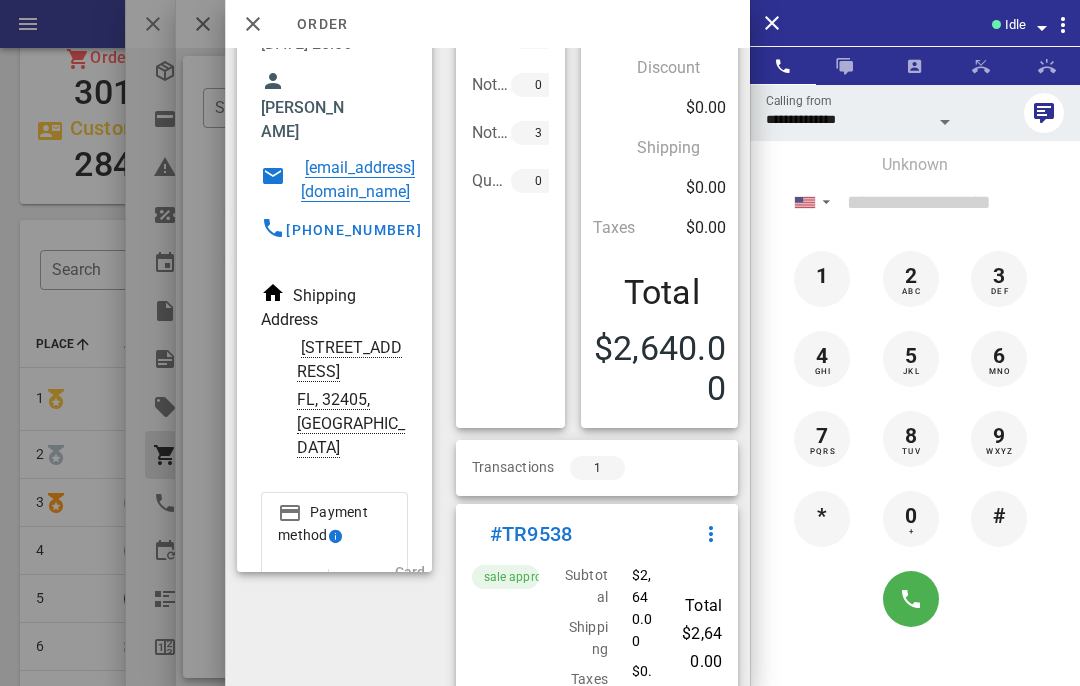 click at bounding box center (772, 23) 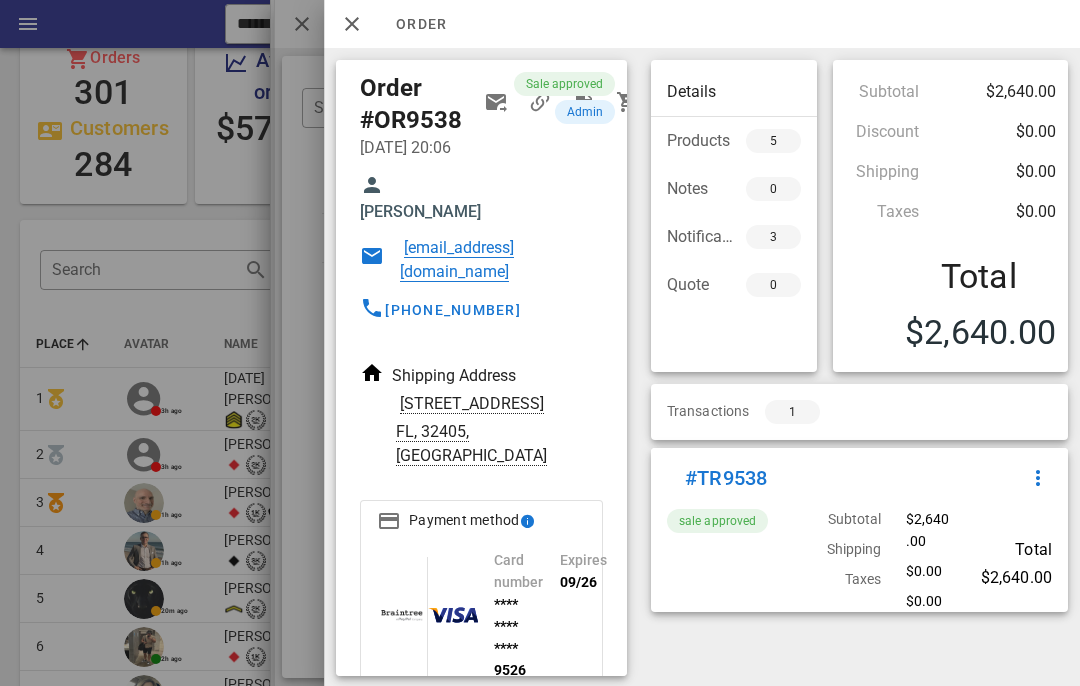 scroll, scrollTop: 0, scrollLeft: 0, axis: both 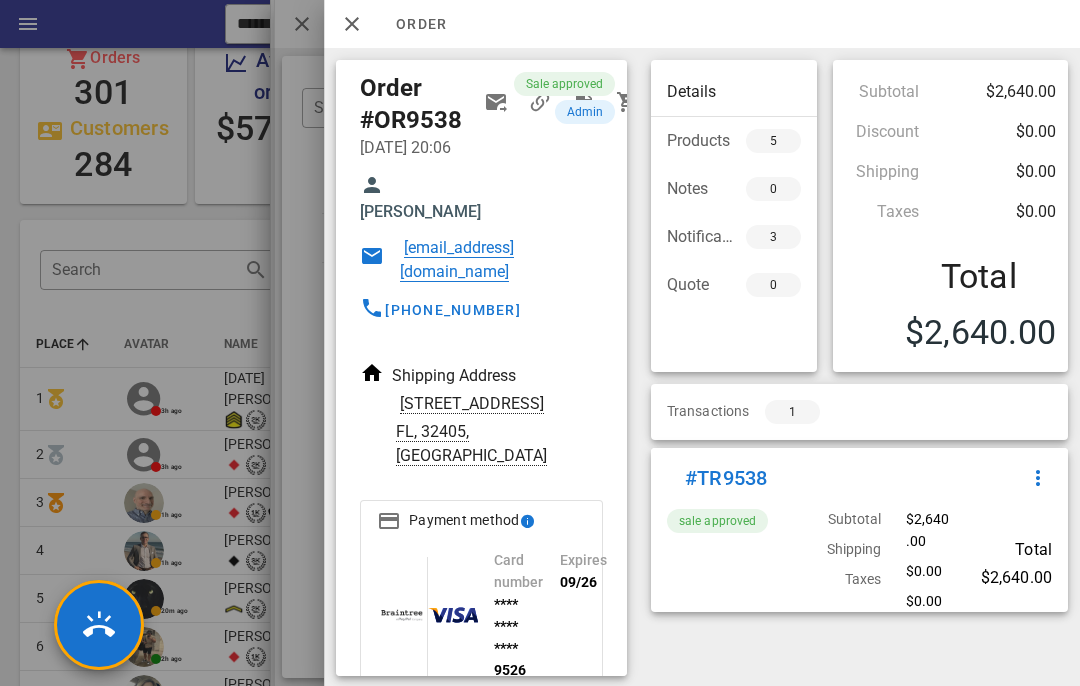 click at bounding box center (352, 24) 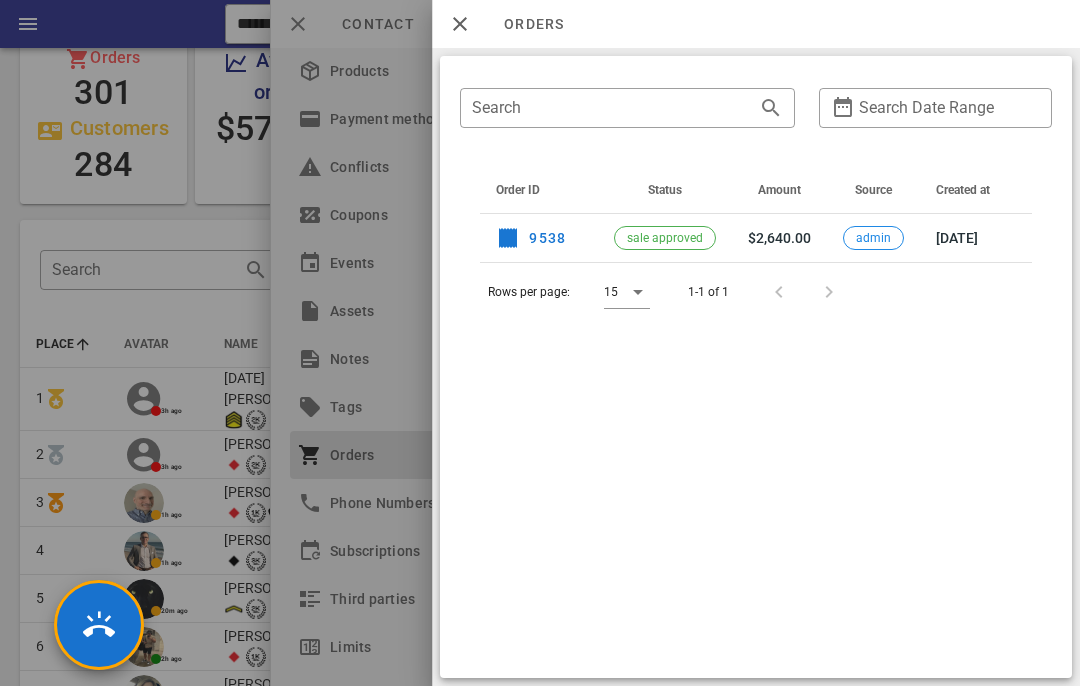 click at bounding box center [99, 625] 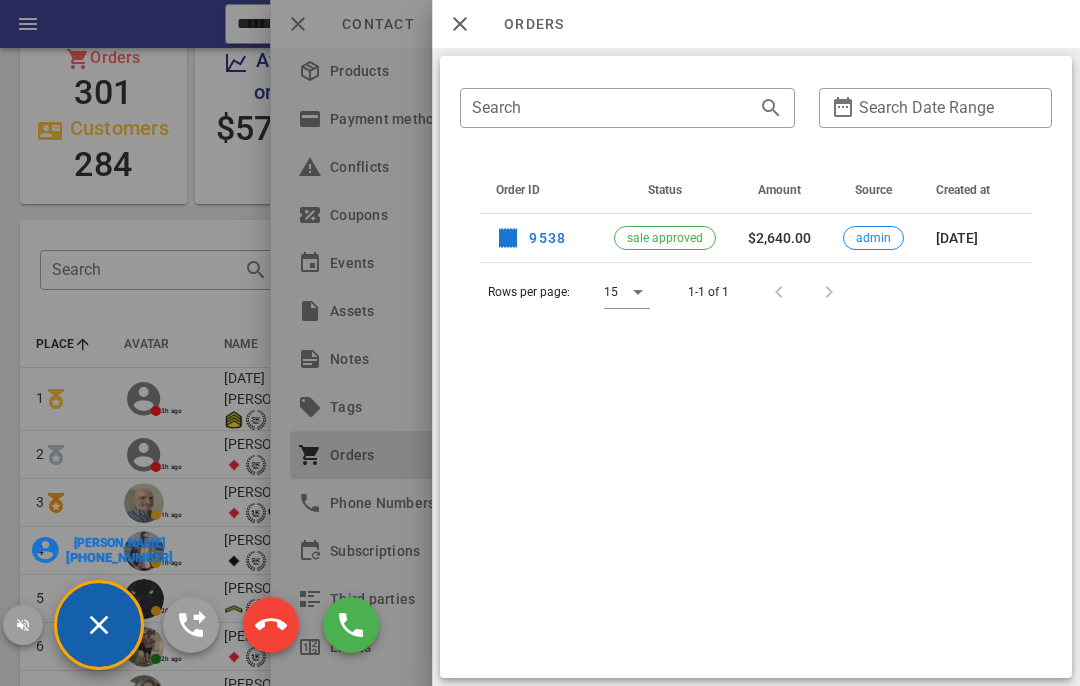 click at bounding box center (271, 625) 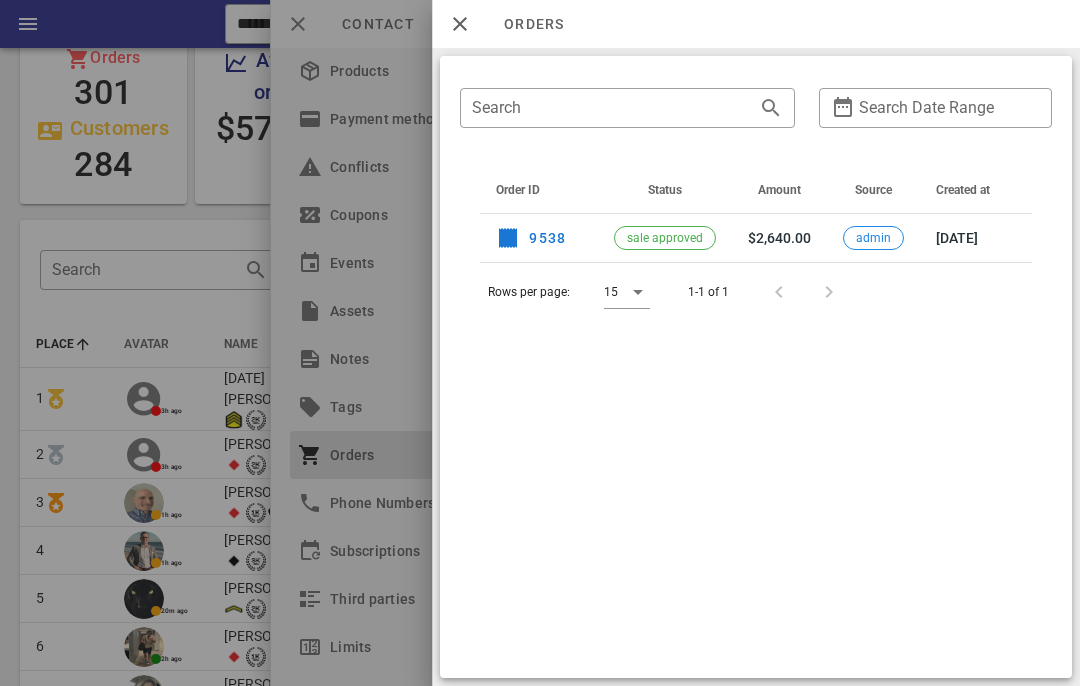 click at bounding box center [460, 24] 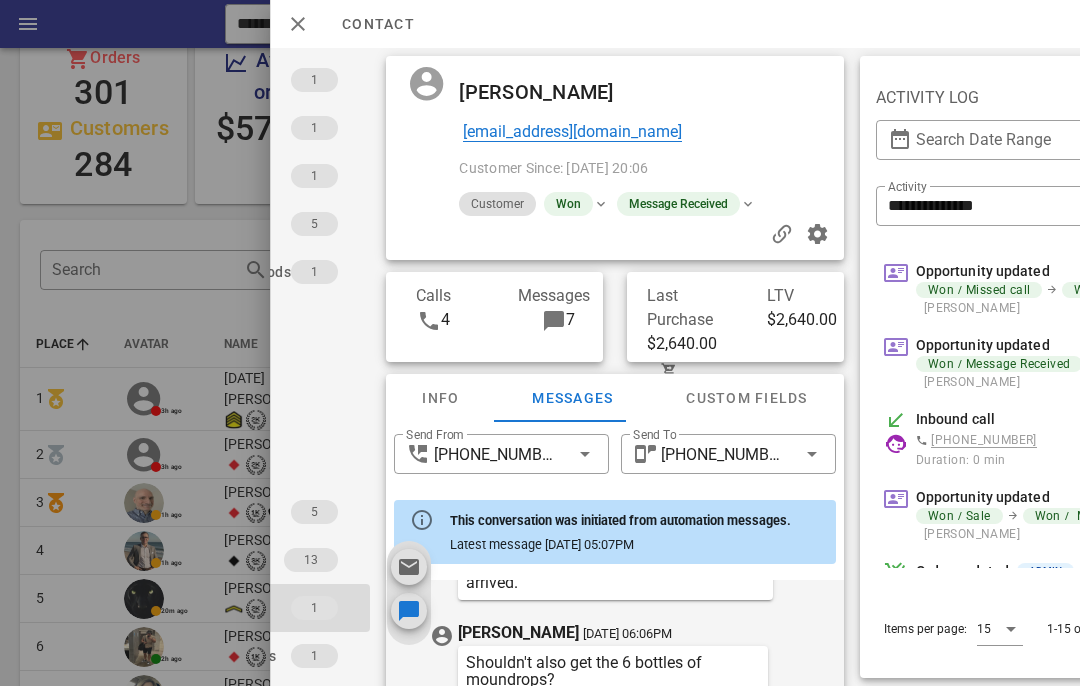 scroll, scrollTop: 0, scrollLeft: 159, axis: horizontal 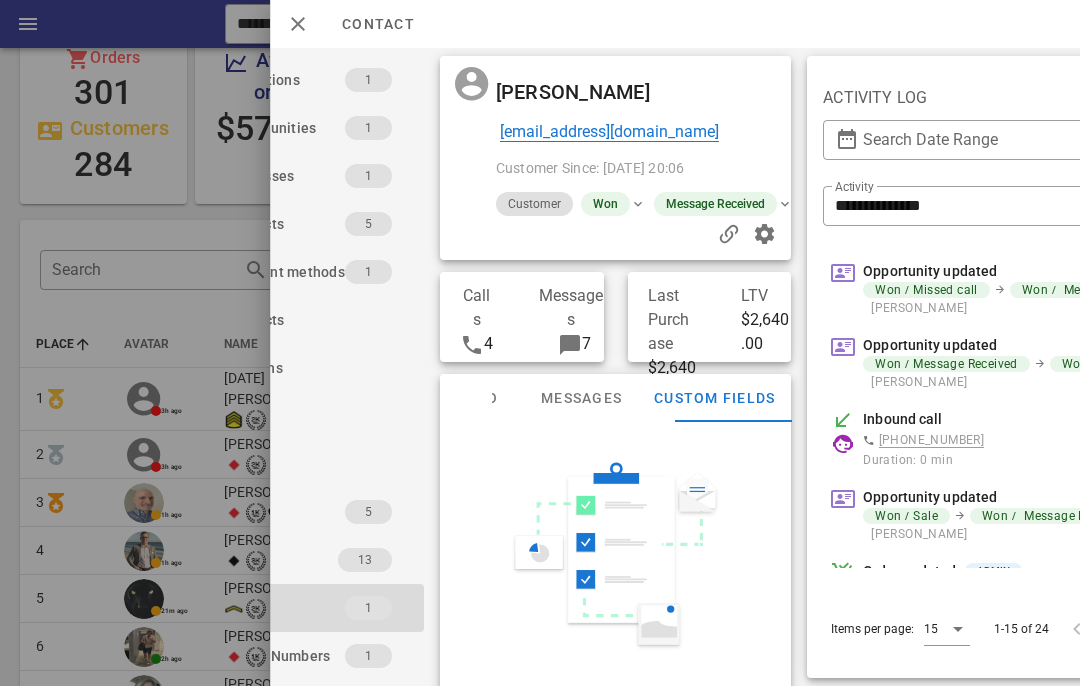 click at bounding box center [298, 24] 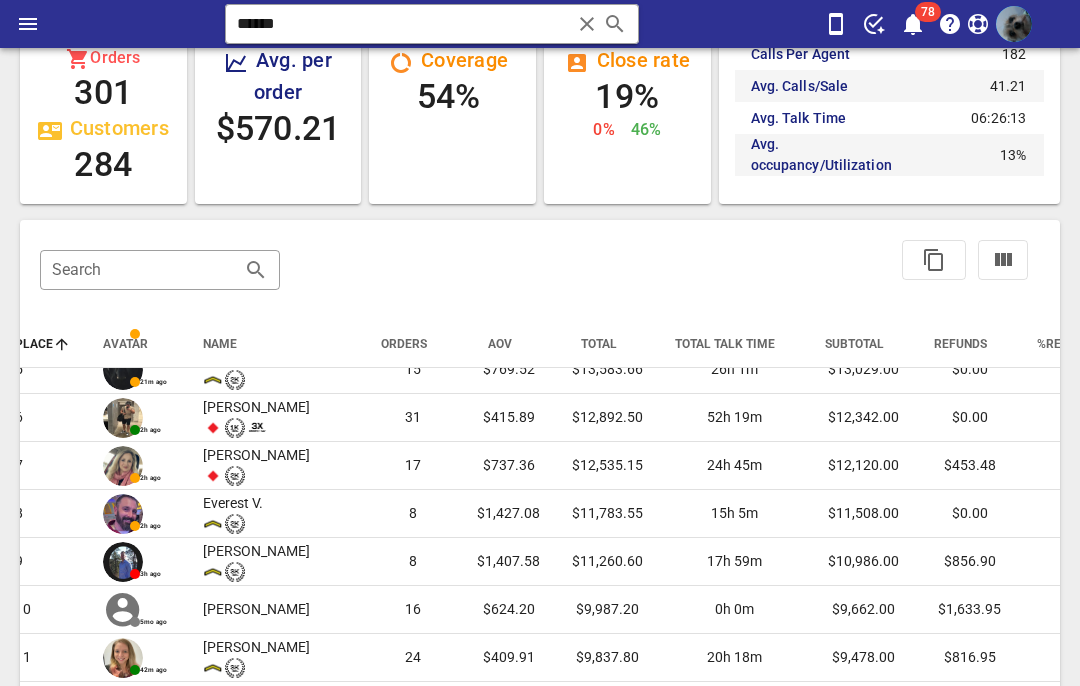scroll, scrollTop: 229, scrollLeft: 22, axis: both 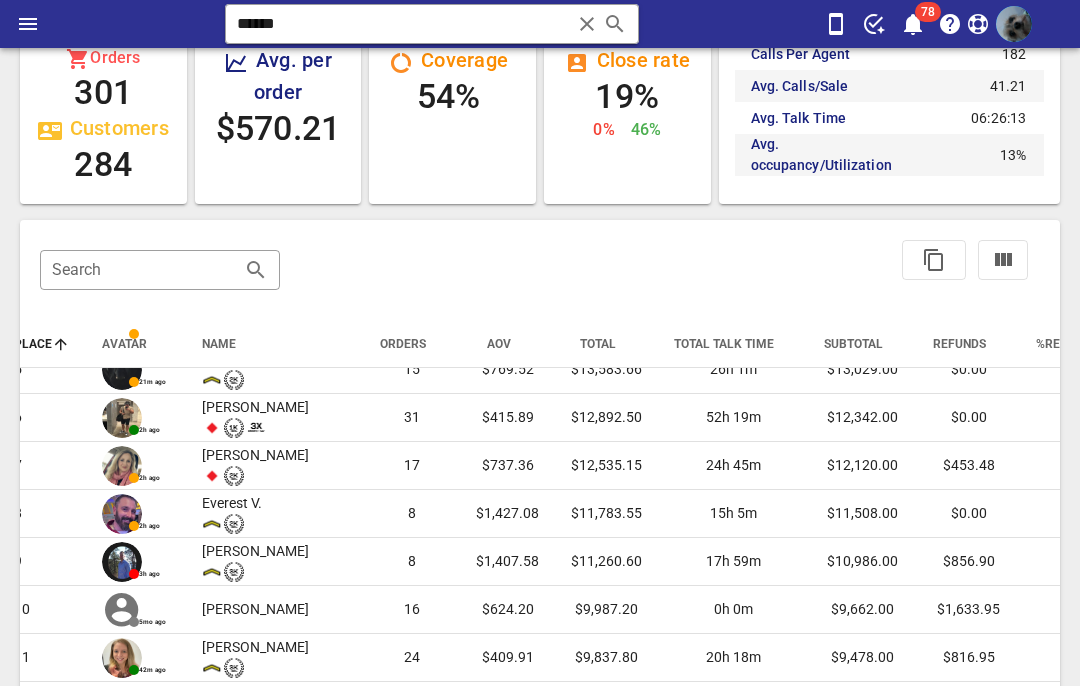 click at bounding box center (28, 24) 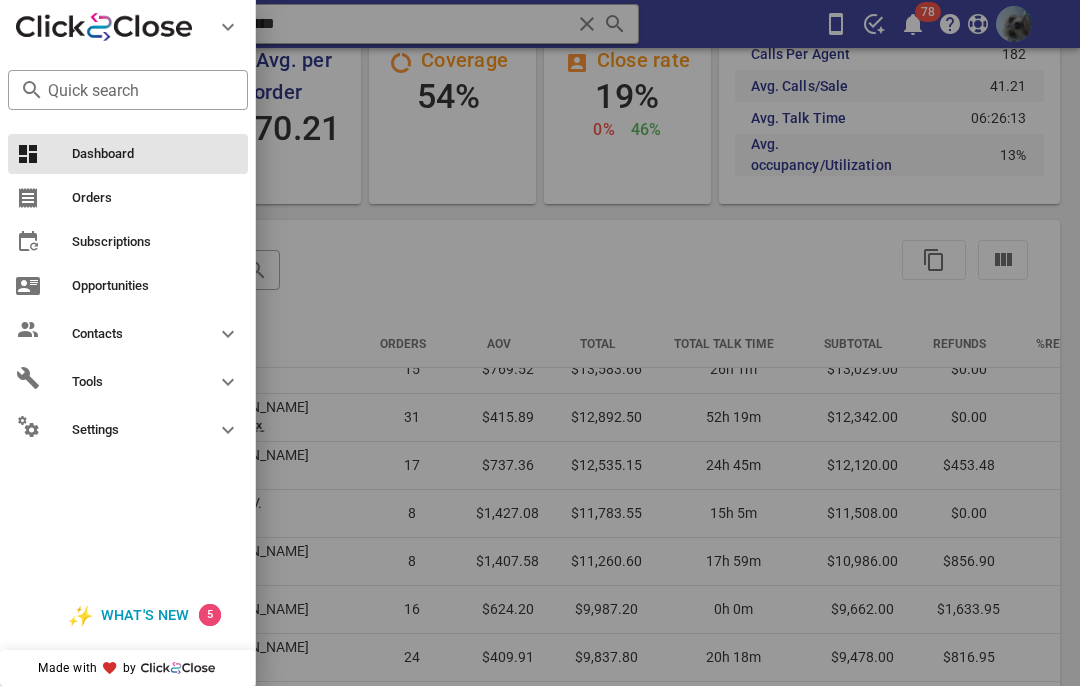 click at bounding box center (540, 343) 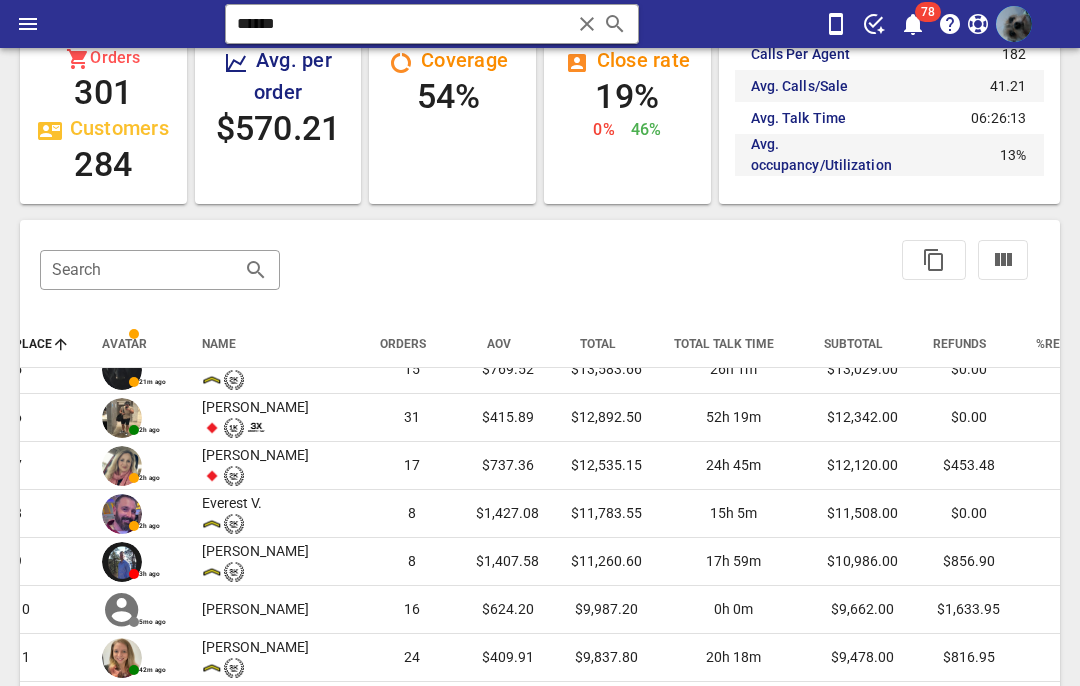 click on "******" at bounding box center (403, 24) 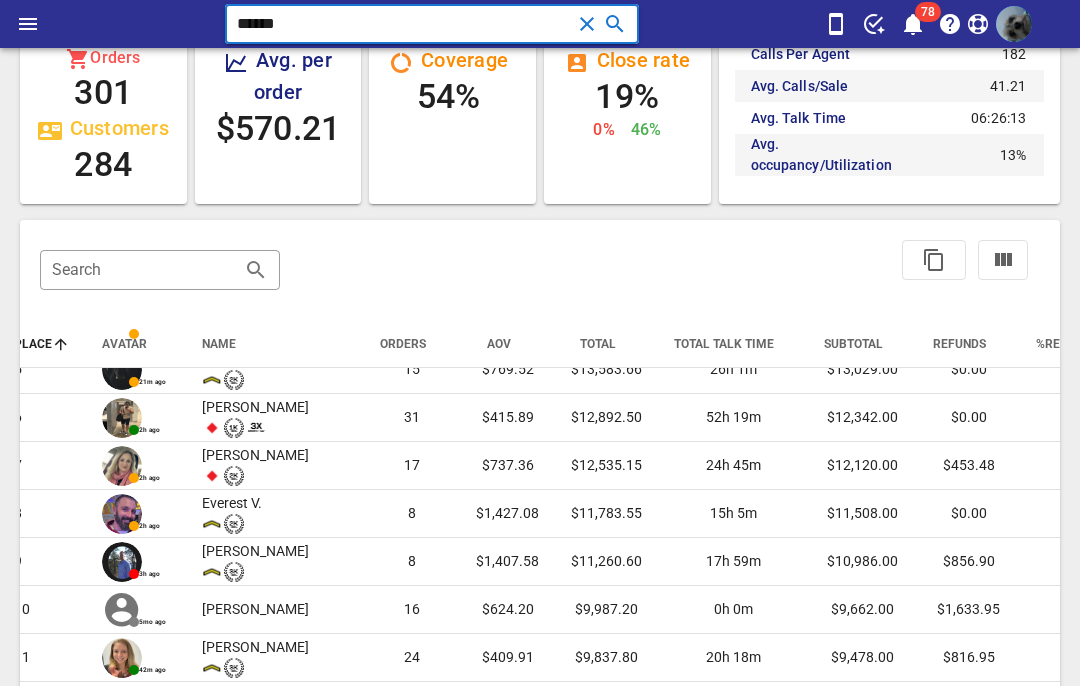 scroll, scrollTop: 673, scrollLeft: 0, axis: vertical 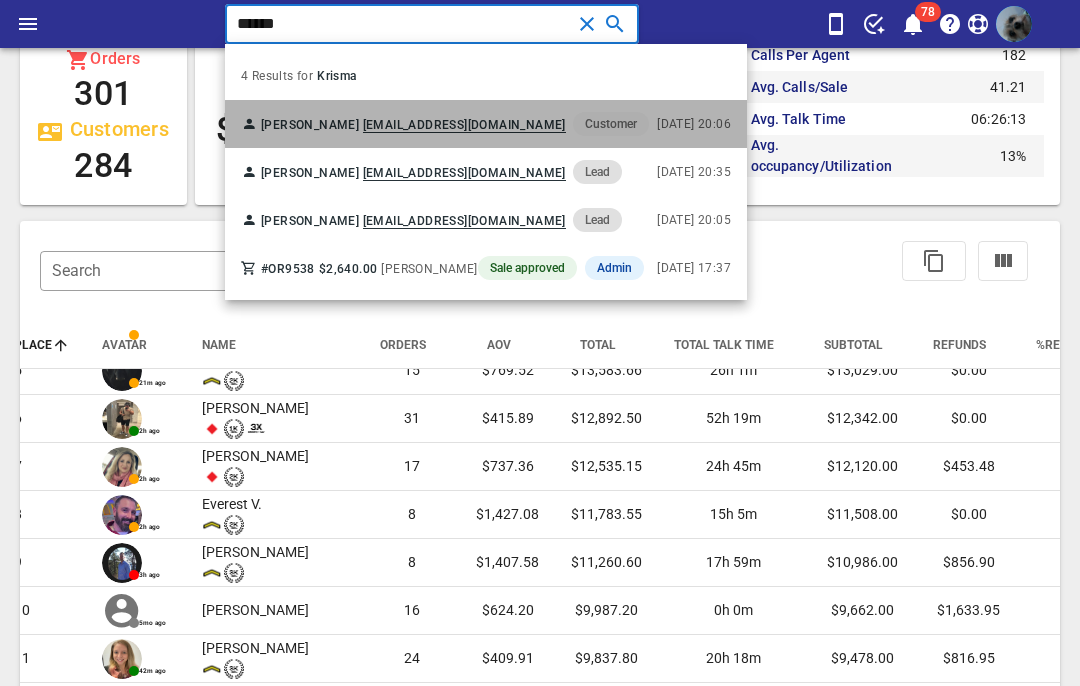 click on "[PERSON_NAME]" at bounding box center [310, 125] 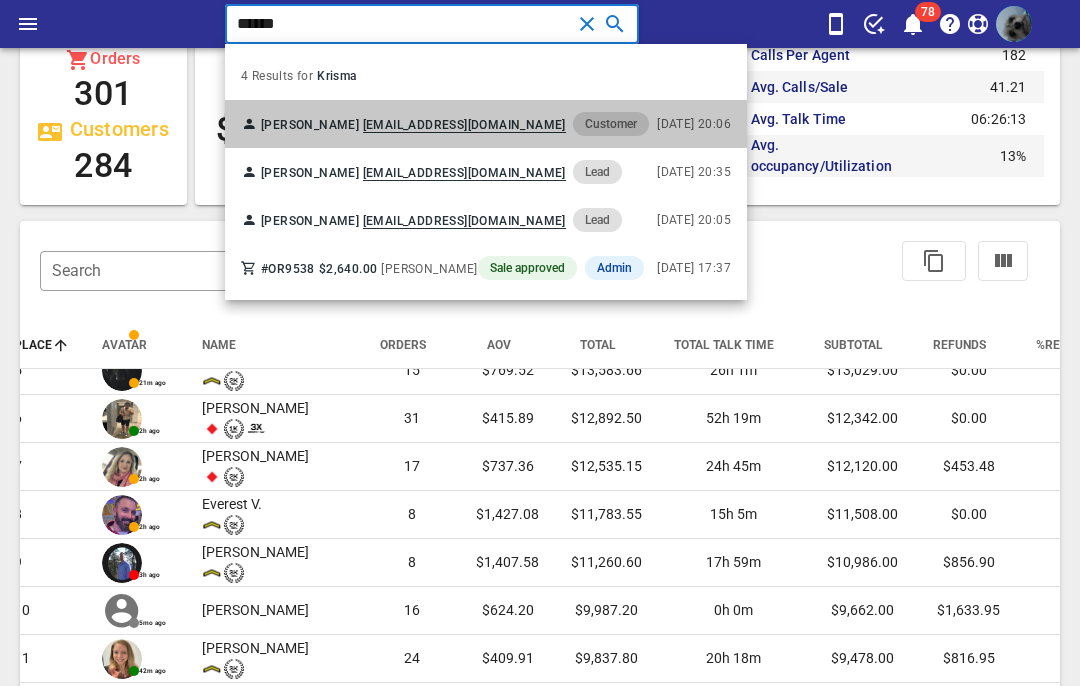 scroll, scrollTop: 674, scrollLeft: 0, axis: vertical 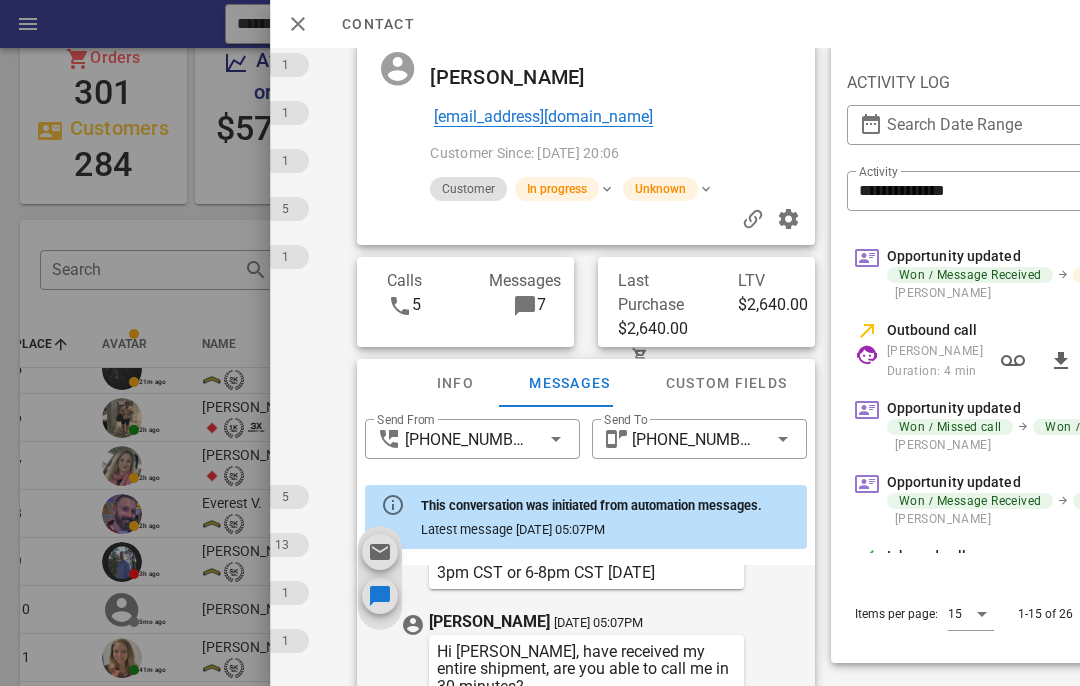 click on "In progress" at bounding box center (557, 189) 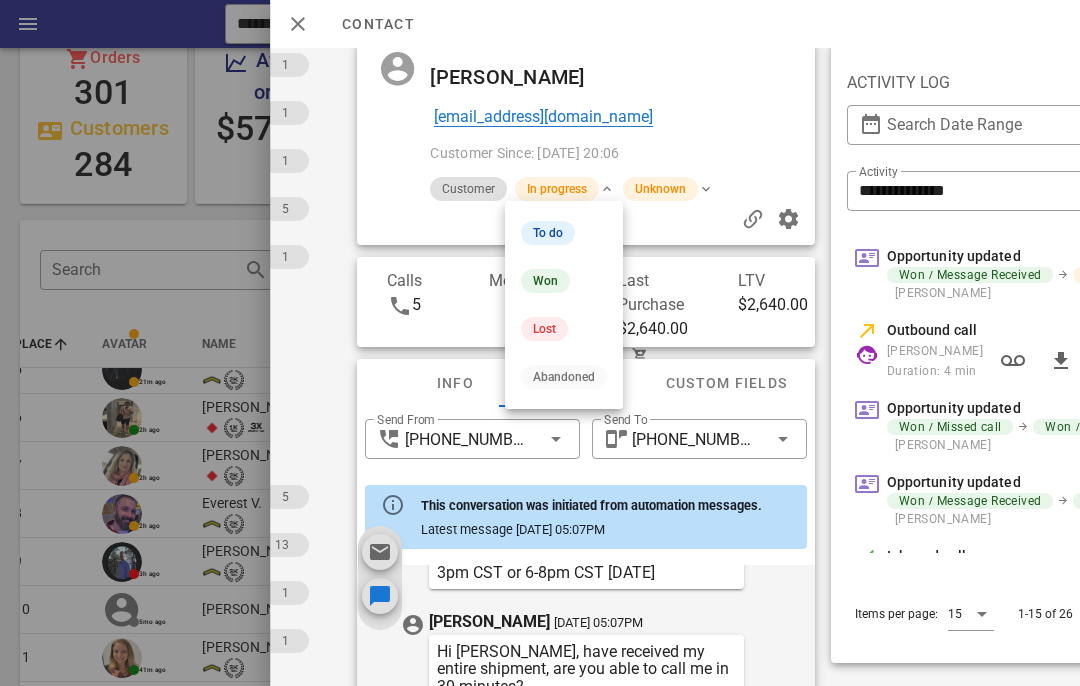 click on "Customer Since:  [DATE] 20:06" at bounding box center (624, 159) 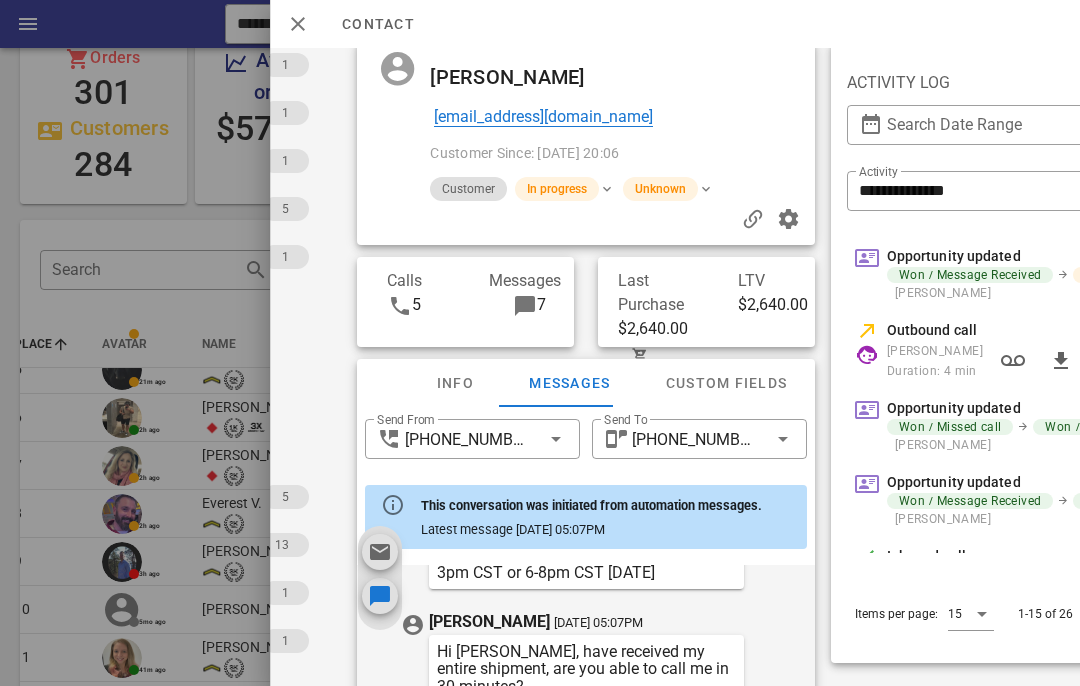 click on "Customer Since:  [DATE] 20:06" at bounding box center (624, 159) 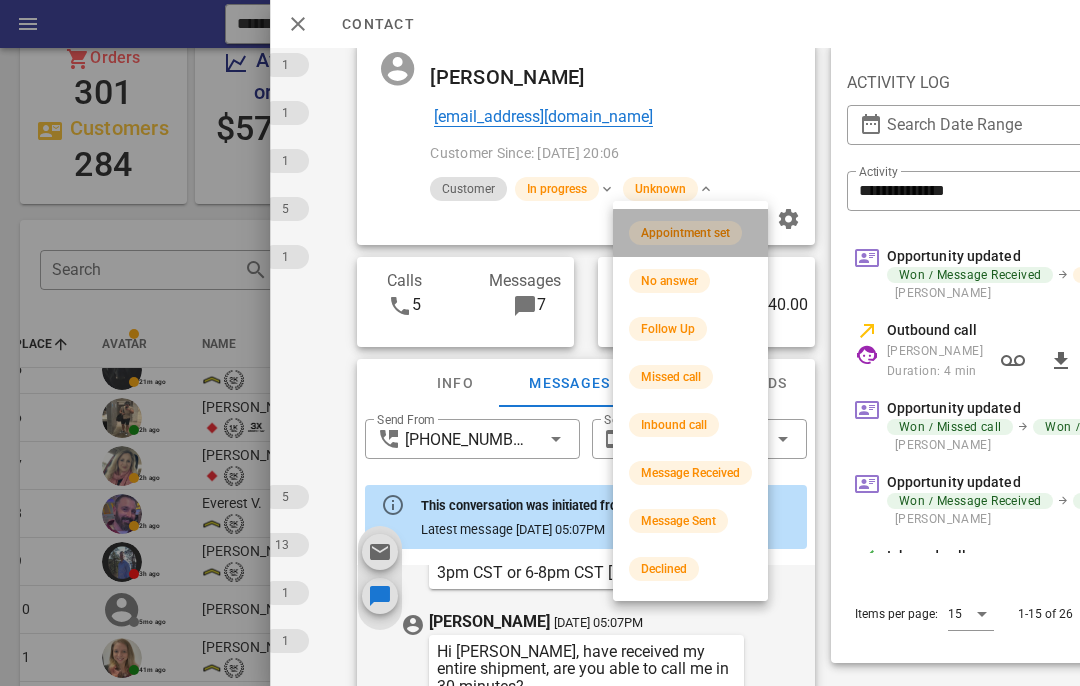 click on "Appointment set" at bounding box center [690, 233] 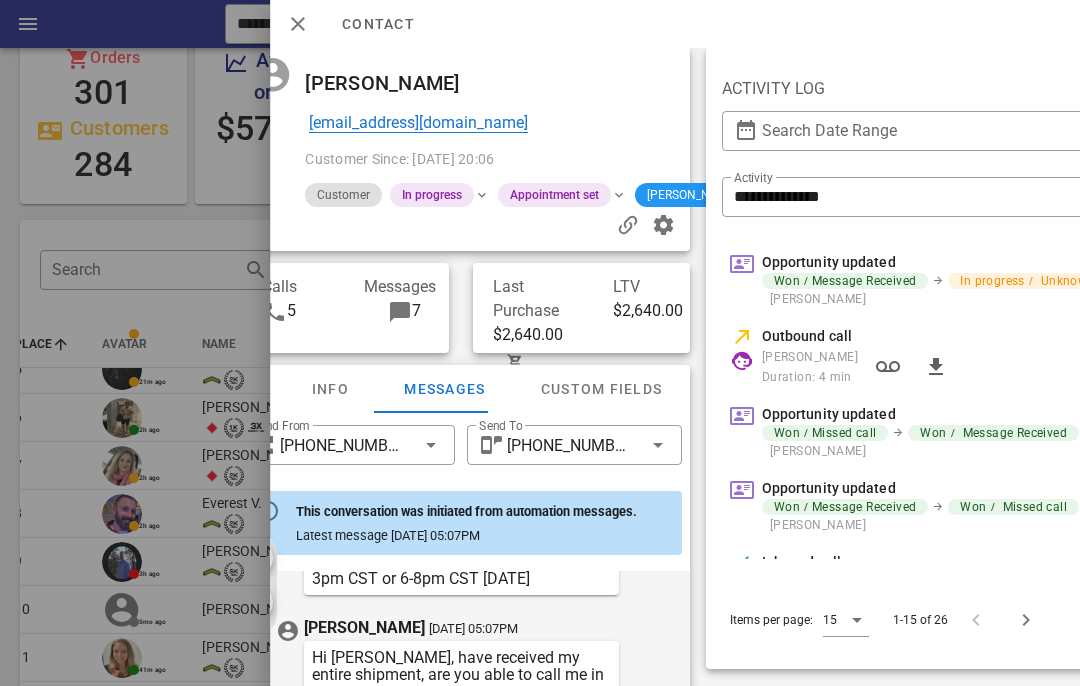 scroll, scrollTop: 6, scrollLeft: 327, axis: both 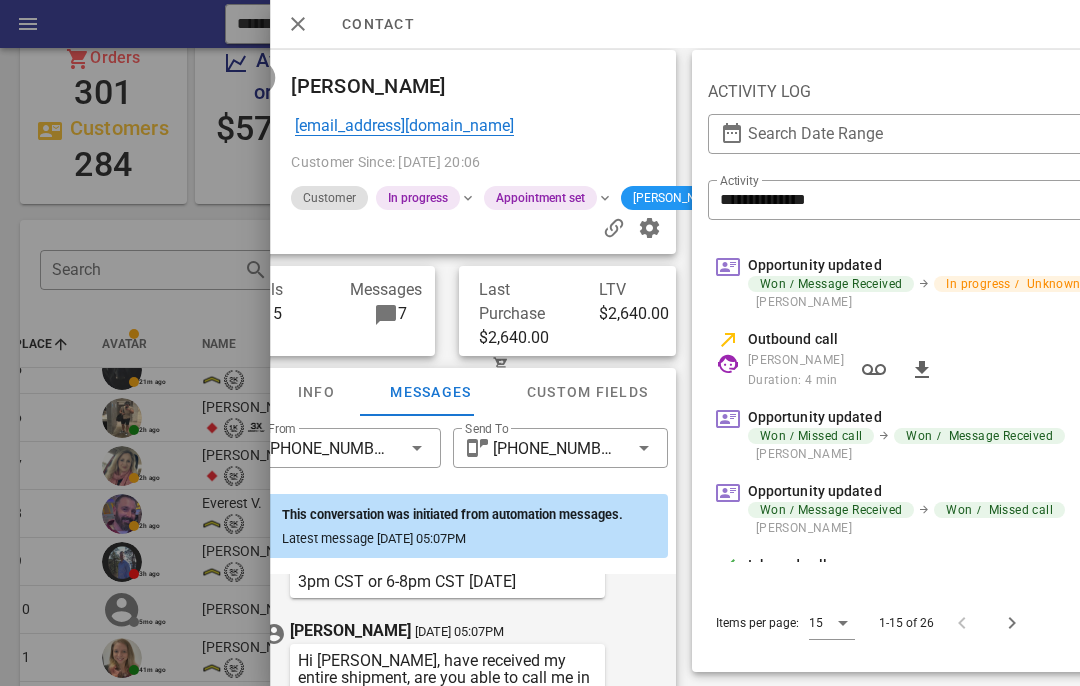 click at bounding box center [874, 370] 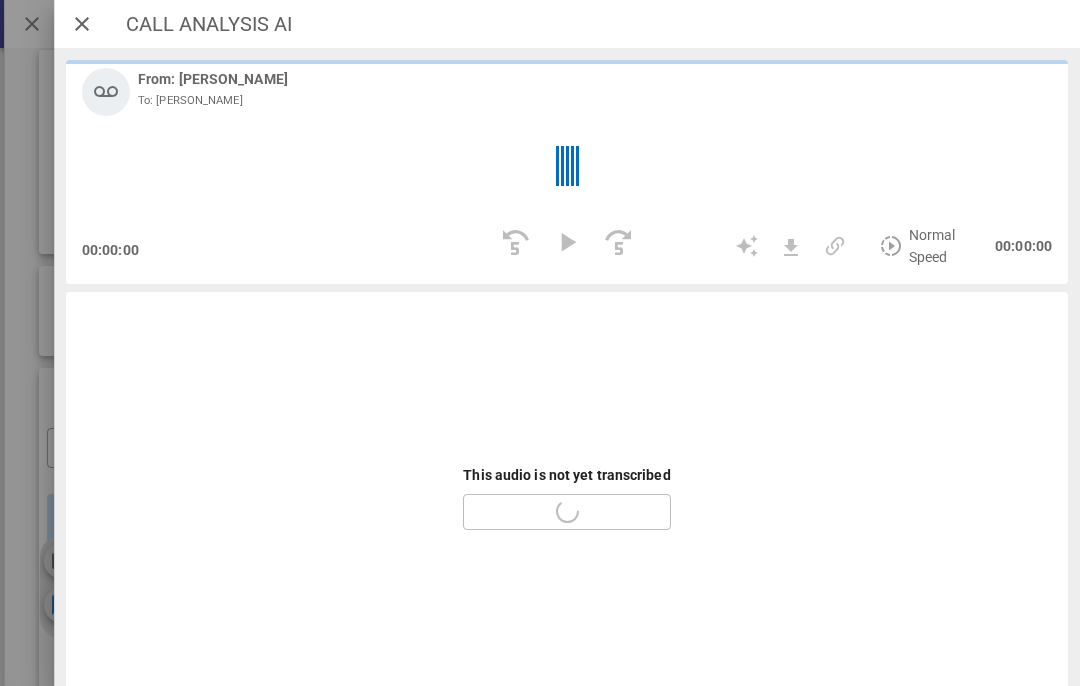 scroll, scrollTop: 6, scrollLeft: 215, axis: both 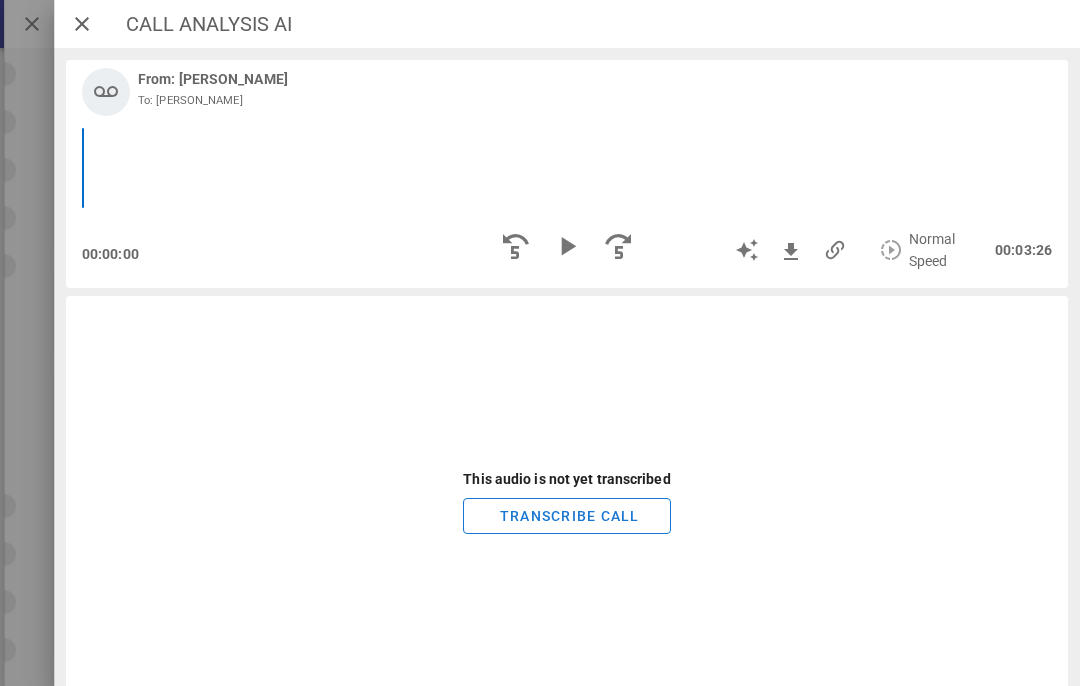 click at bounding box center (567, 246) 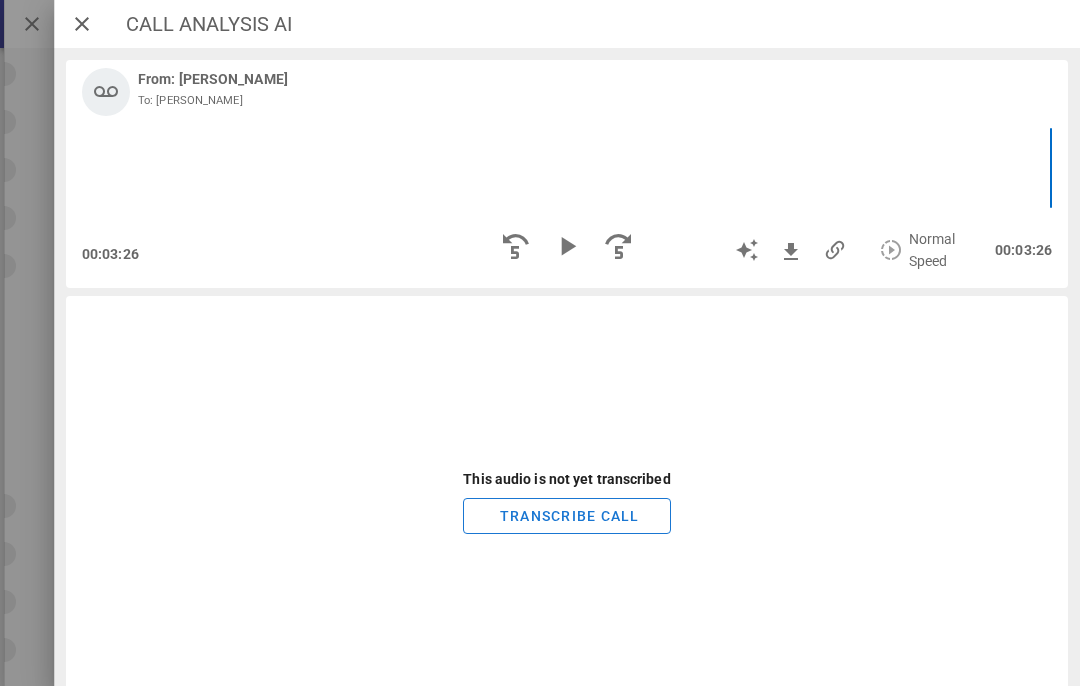click at bounding box center (82, 24) 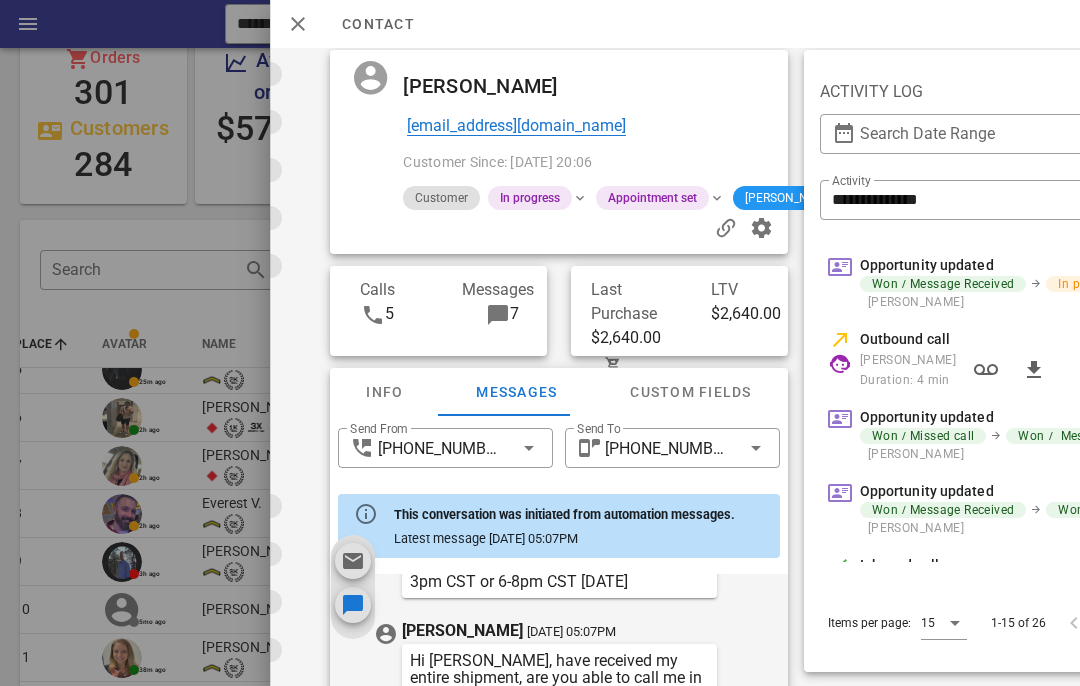 click at bounding box center (726, 228) 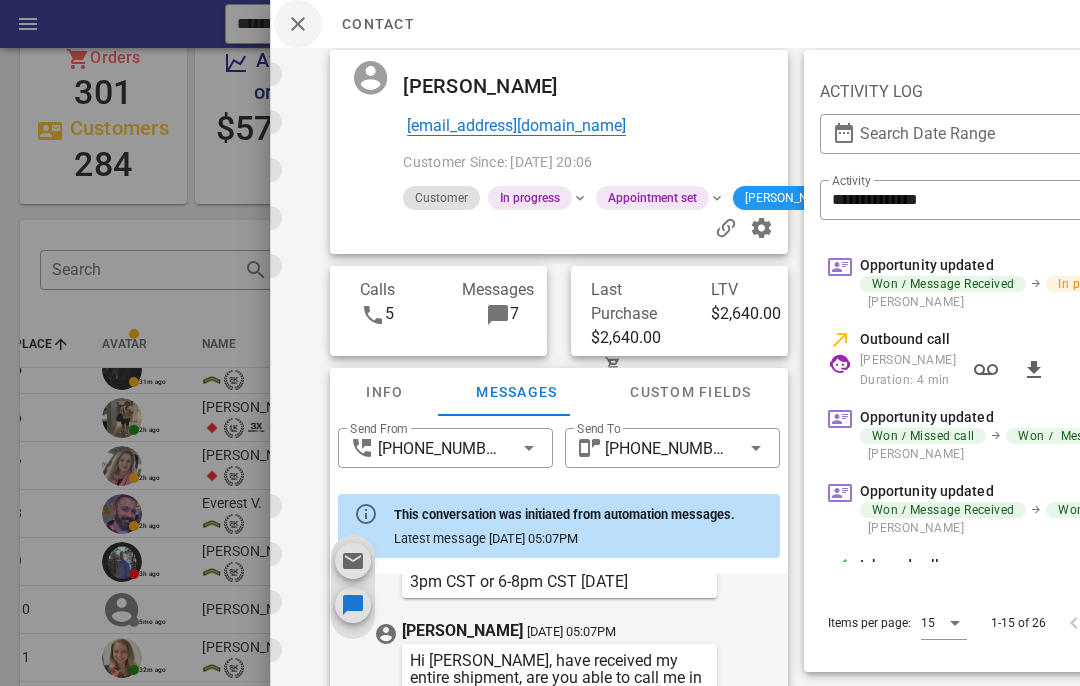 click at bounding box center [298, 24] 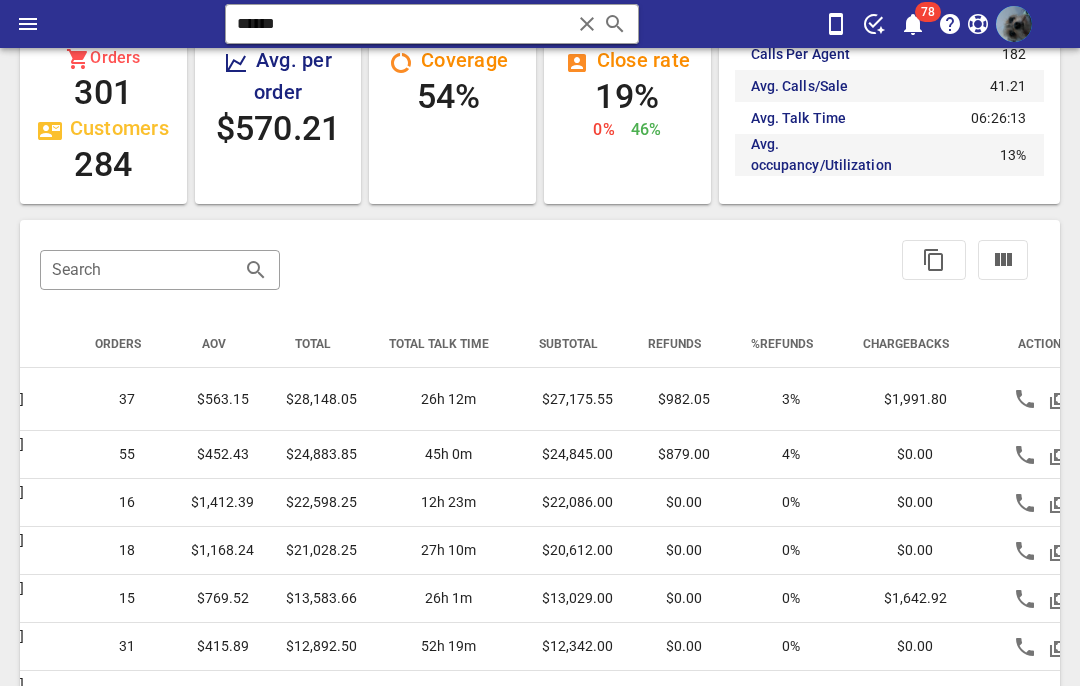 scroll, scrollTop: 0, scrollLeft: 306, axis: horizontal 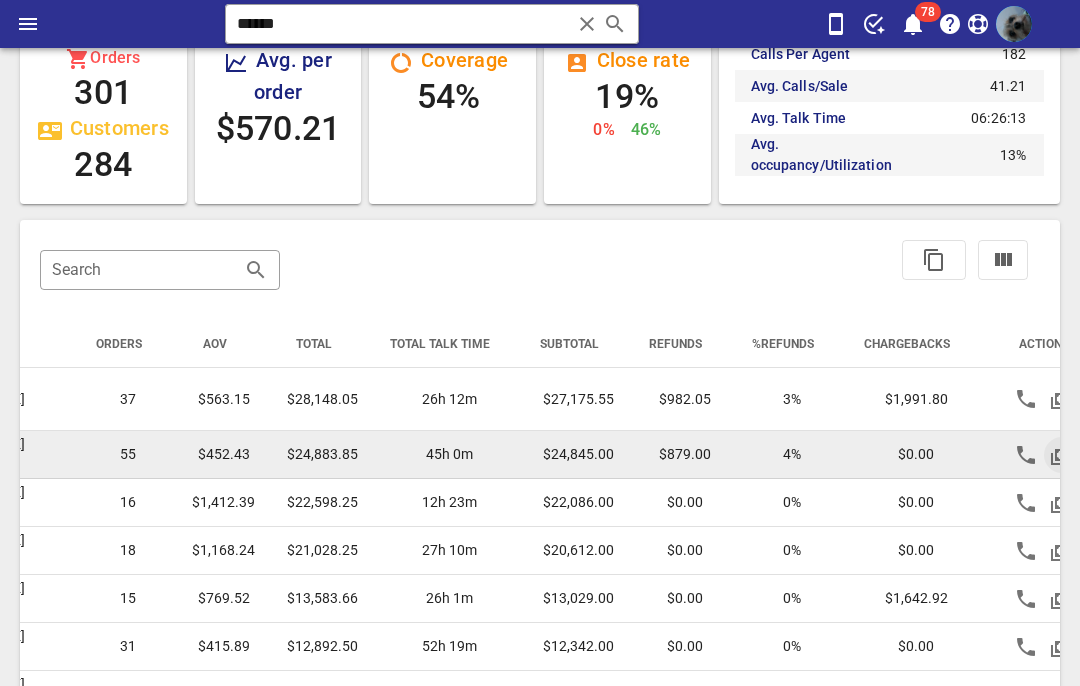 click at bounding box center [1062, 455] 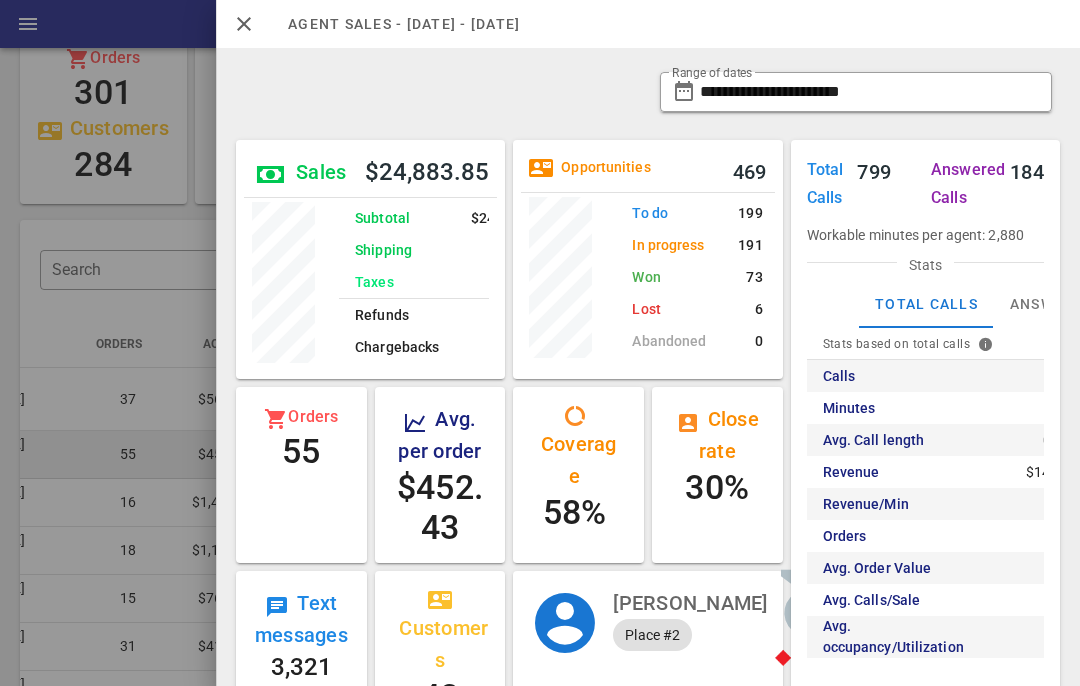 scroll, scrollTop: 999761, scrollLeft: 999731, axis: both 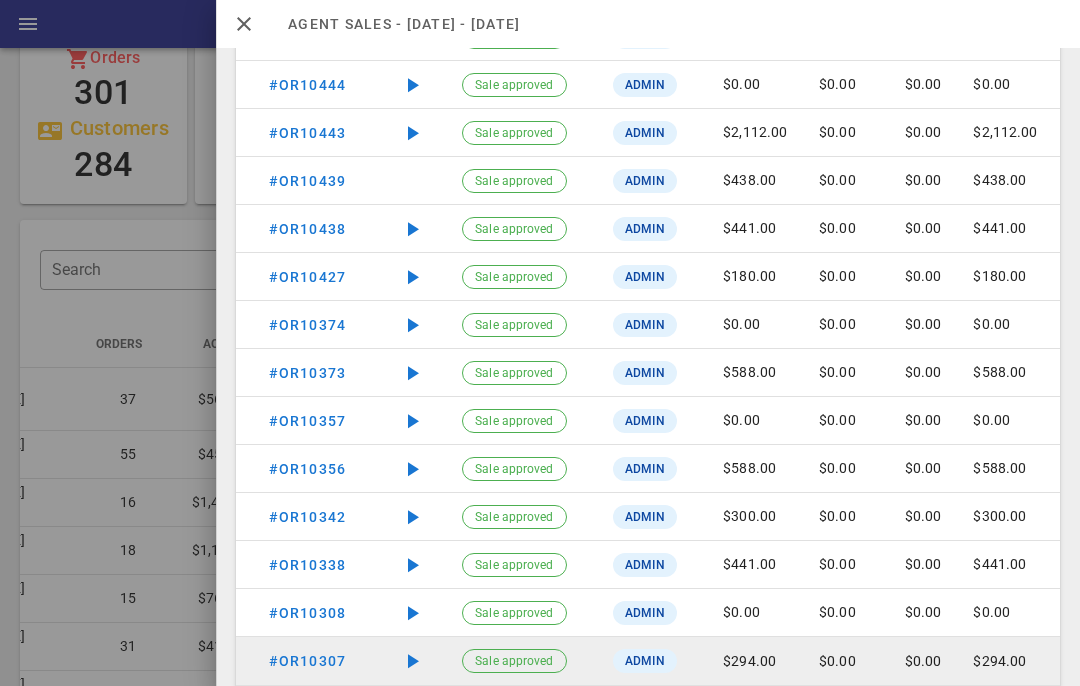 click on "$294.00" at bounding box center (755, 661) 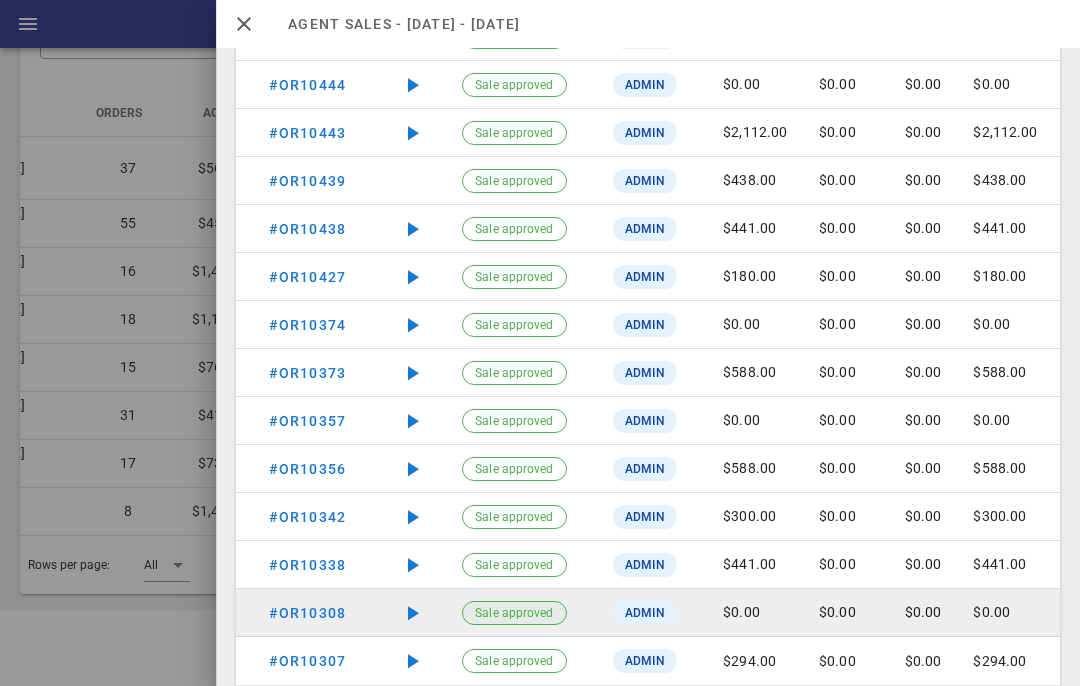 scroll, scrollTop: 823, scrollLeft: 0, axis: vertical 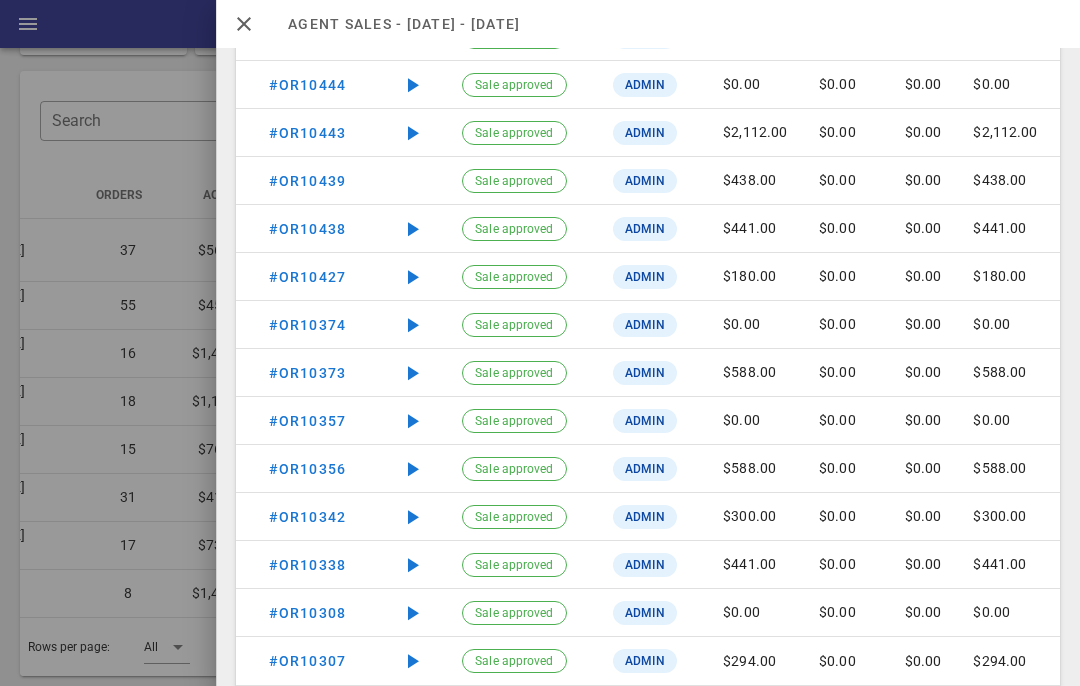 click at bounding box center (395, 715) 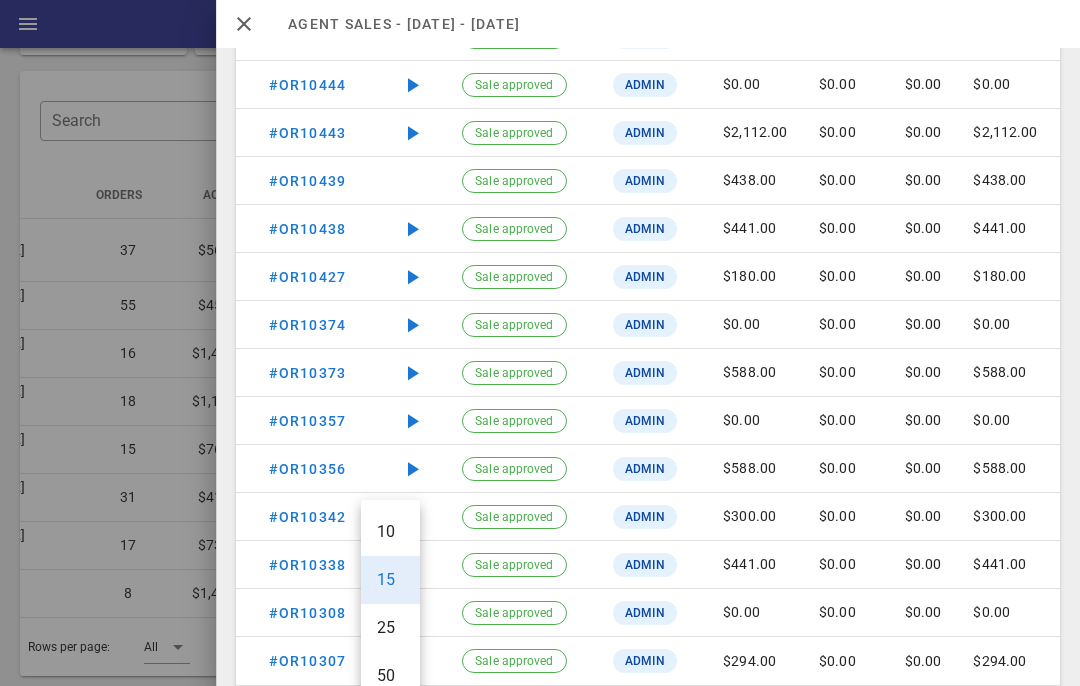 click on "100" at bounding box center [390, 723] 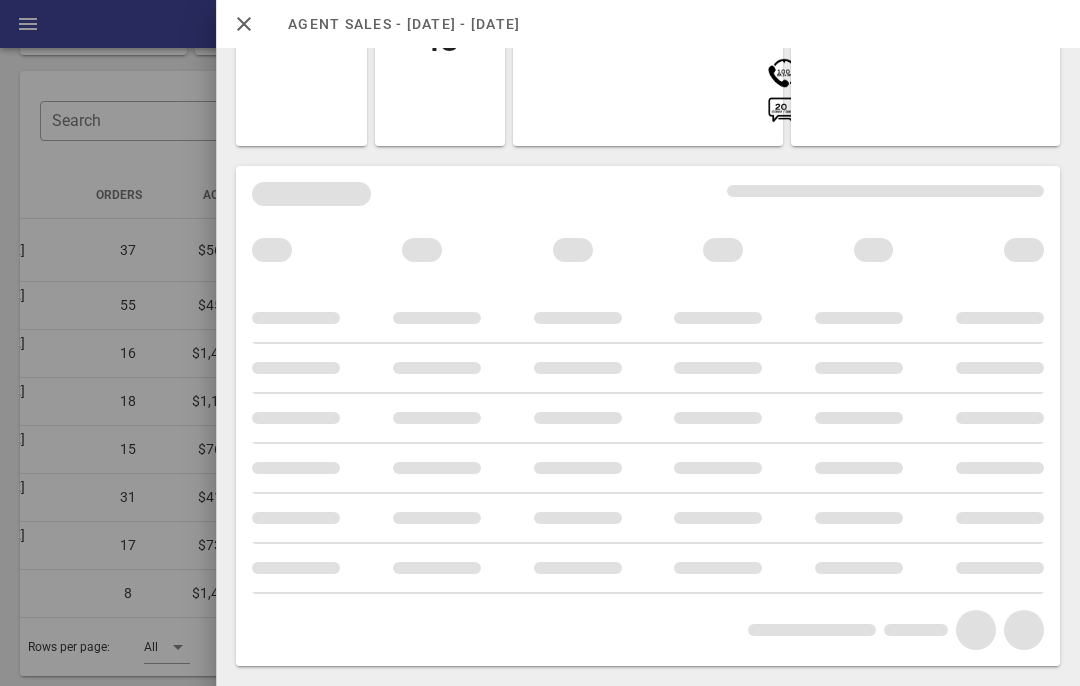 scroll, scrollTop: 579, scrollLeft: 0, axis: vertical 